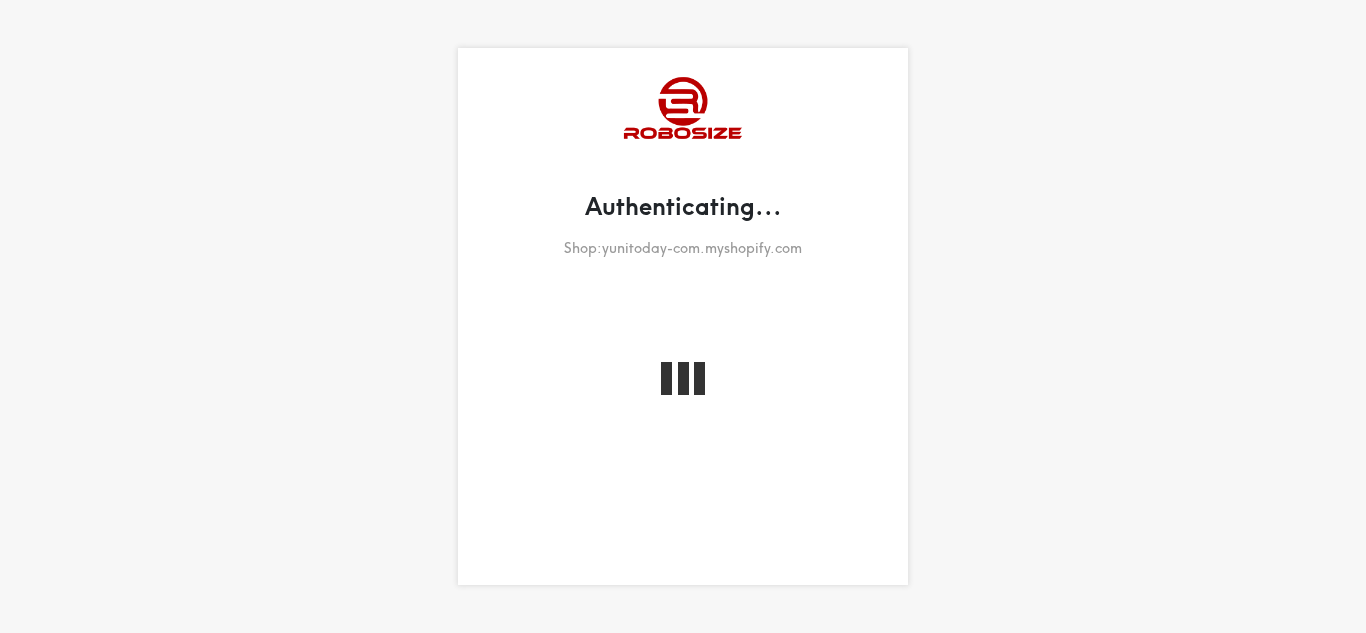 scroll, scrollTop: 0, scrollLeft: 0, axis: both 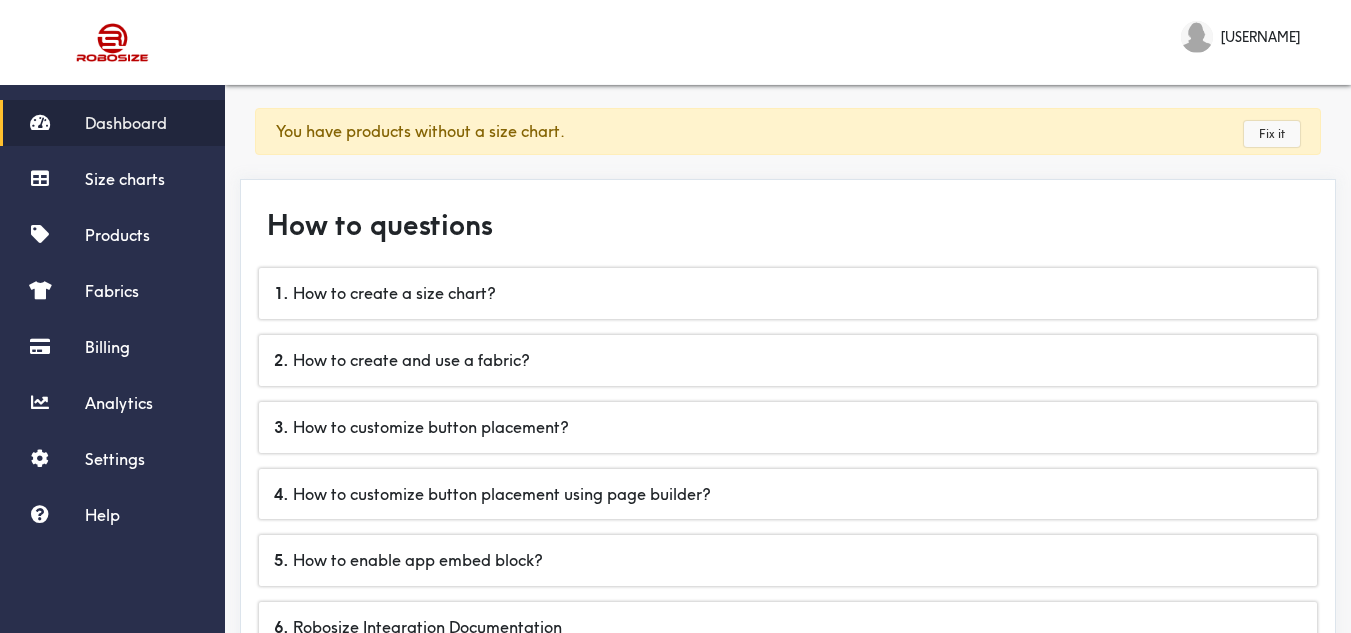 click on "Fix it" at bounding box center [1272, 134] 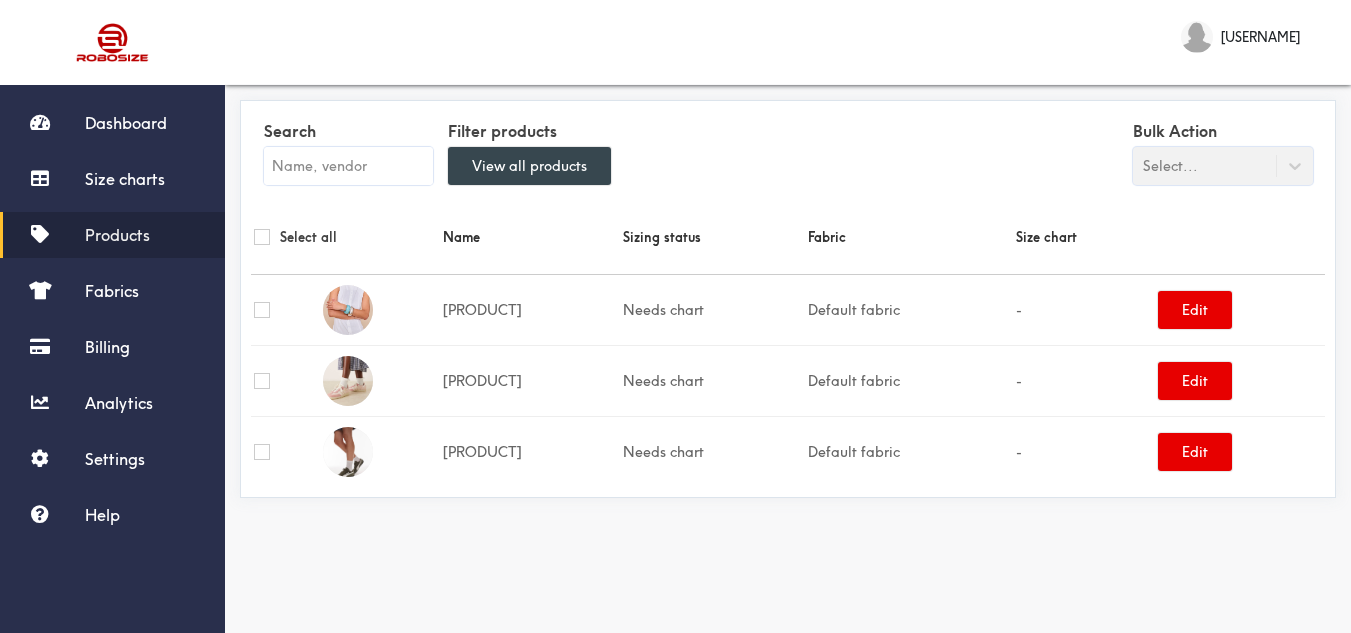 click on "View all products" at bounding box center (529, 166) 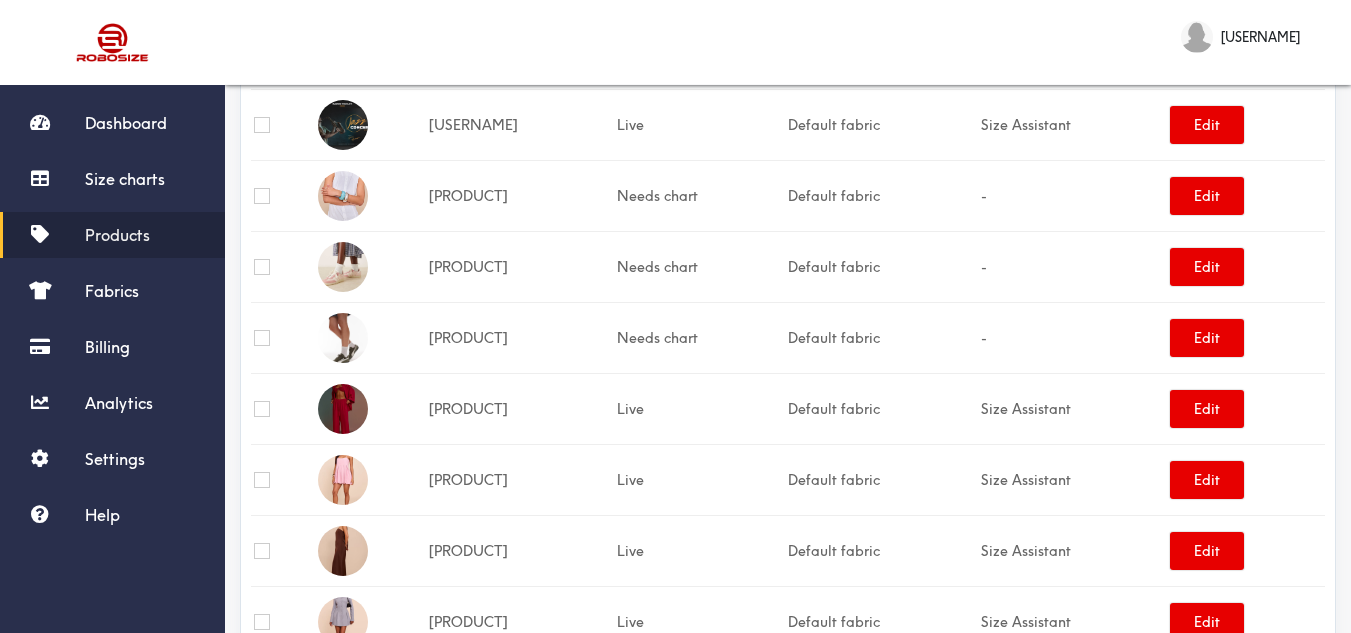 scroll, scrollTop: 257, scrollLeft: 0, axis: vertical 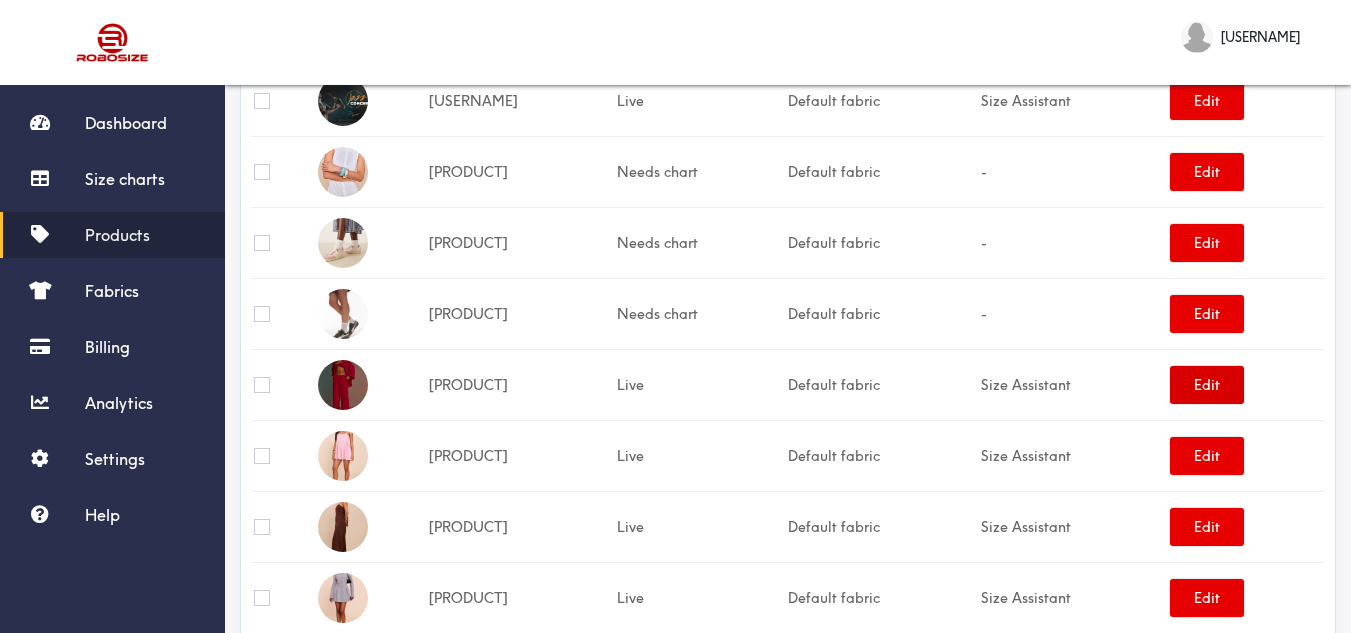 click on "Edit" at bounding box center [1207, 385] 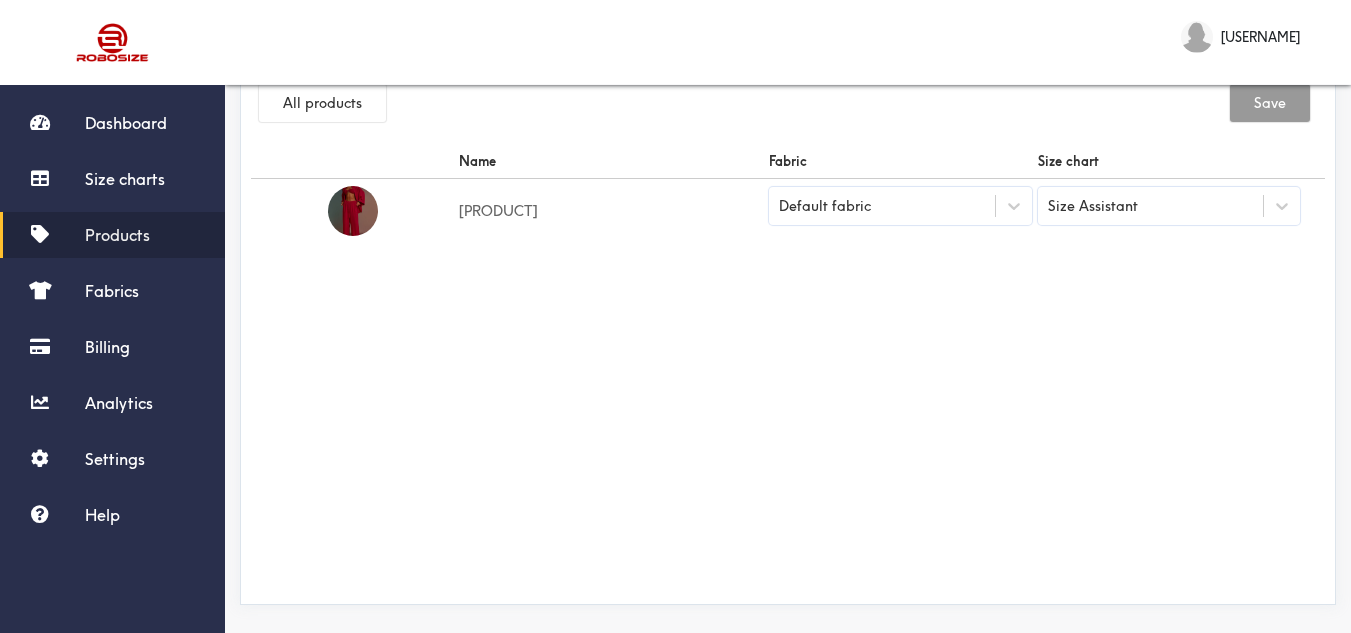 scroll, scrollTop: 55, scrollLeft: 0, axis: vertical 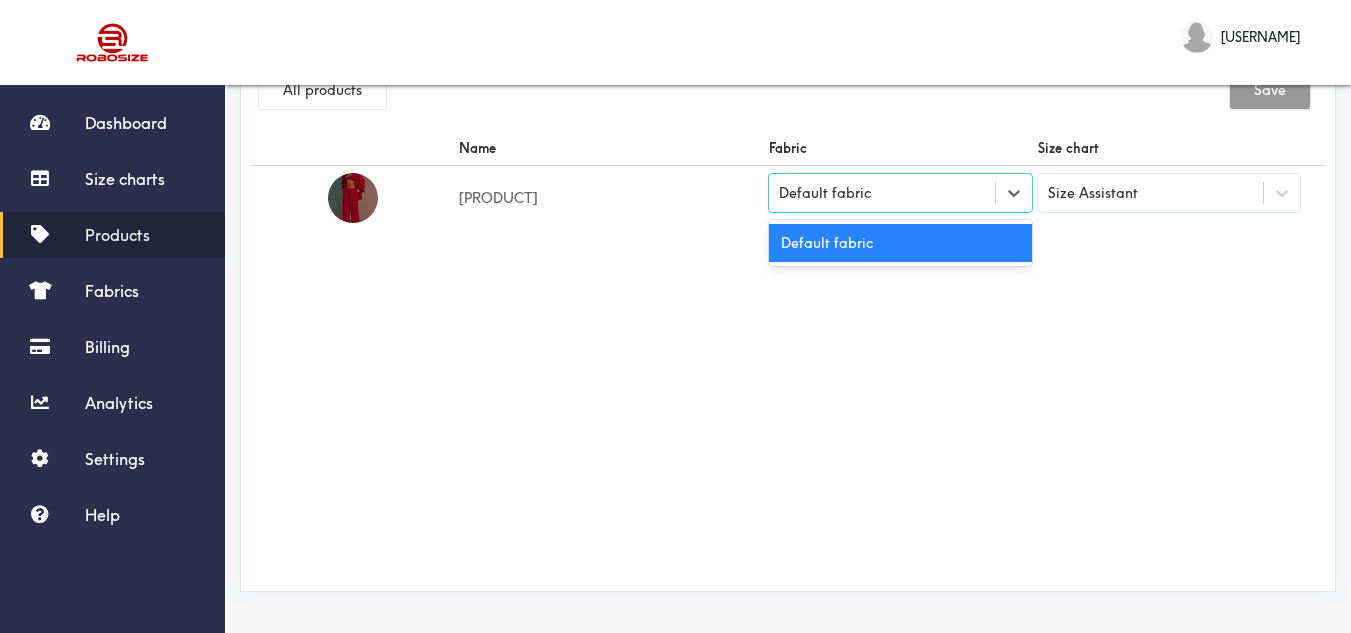 click on "Default fabric" at bounding box center (900, 193) 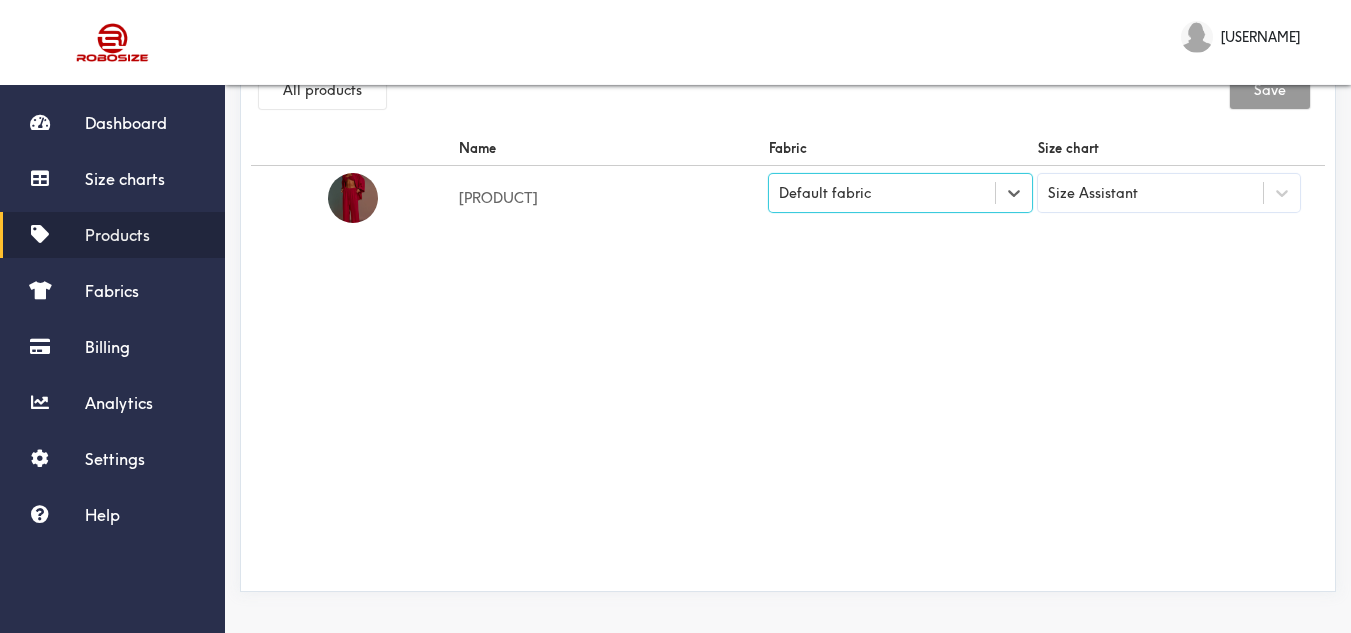click on "Default fabric" at bounding box center [900, 193] 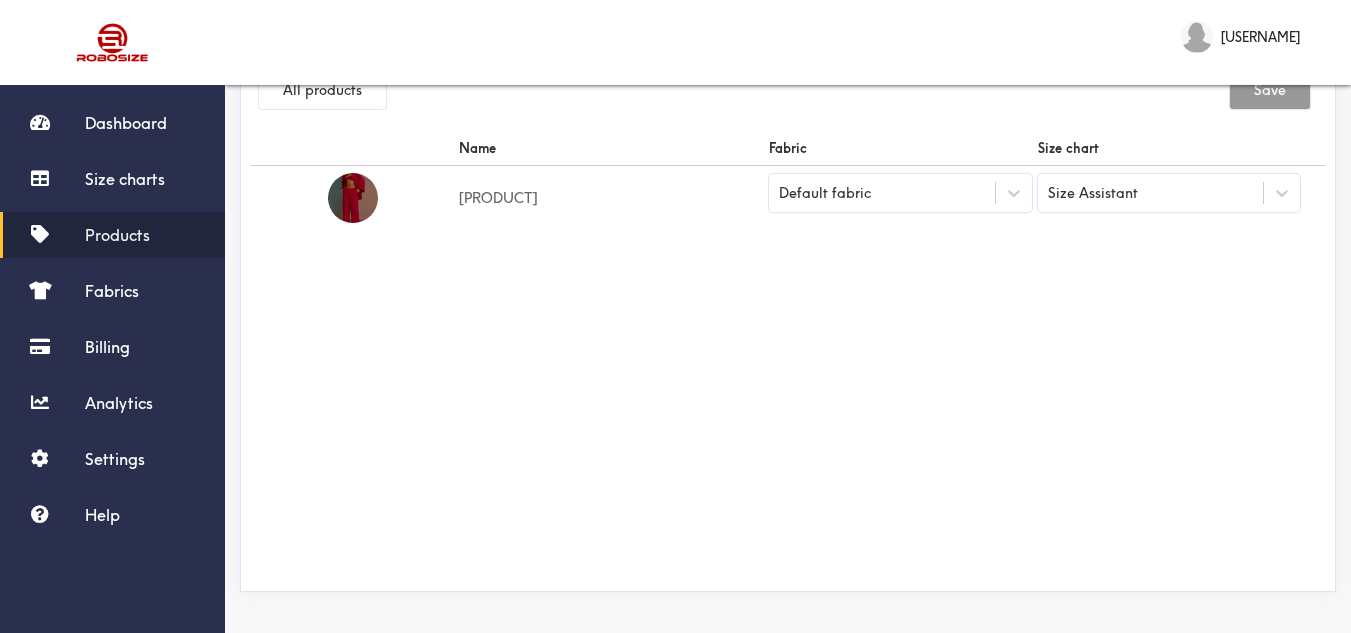 scroll, scrollTop: 0, scrollLeft: 0, axis: both 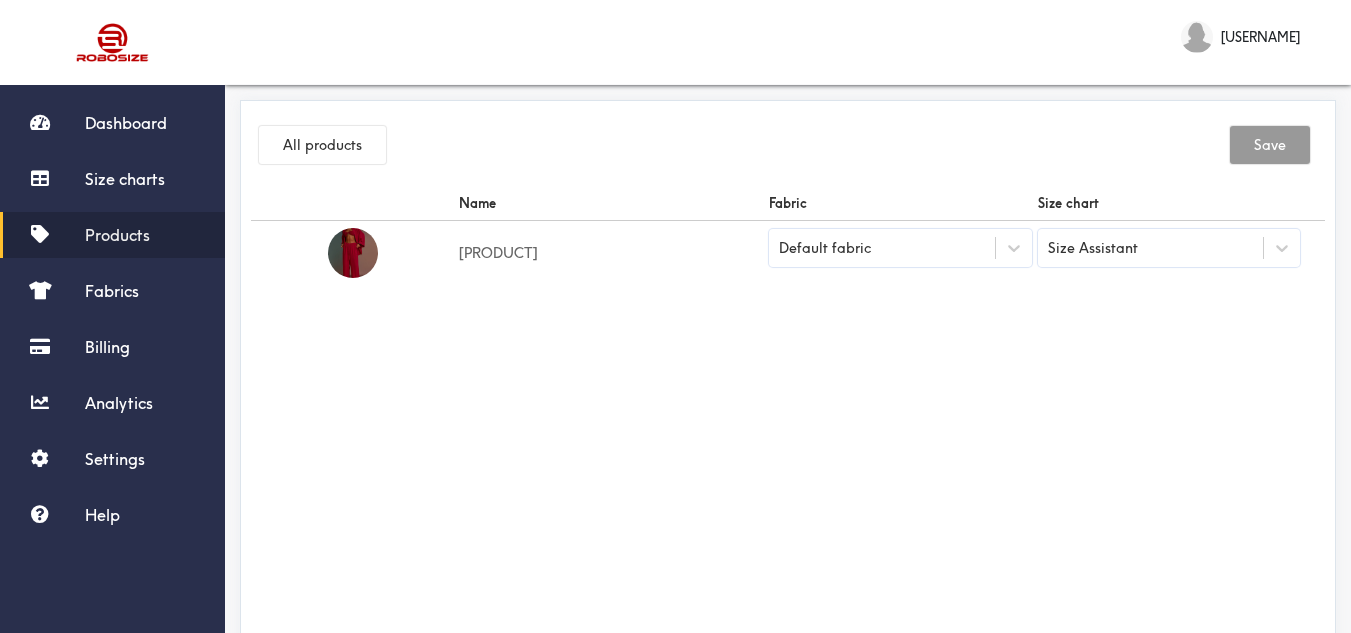 click on "Size Assistant" at bounding box center [1093, 248] 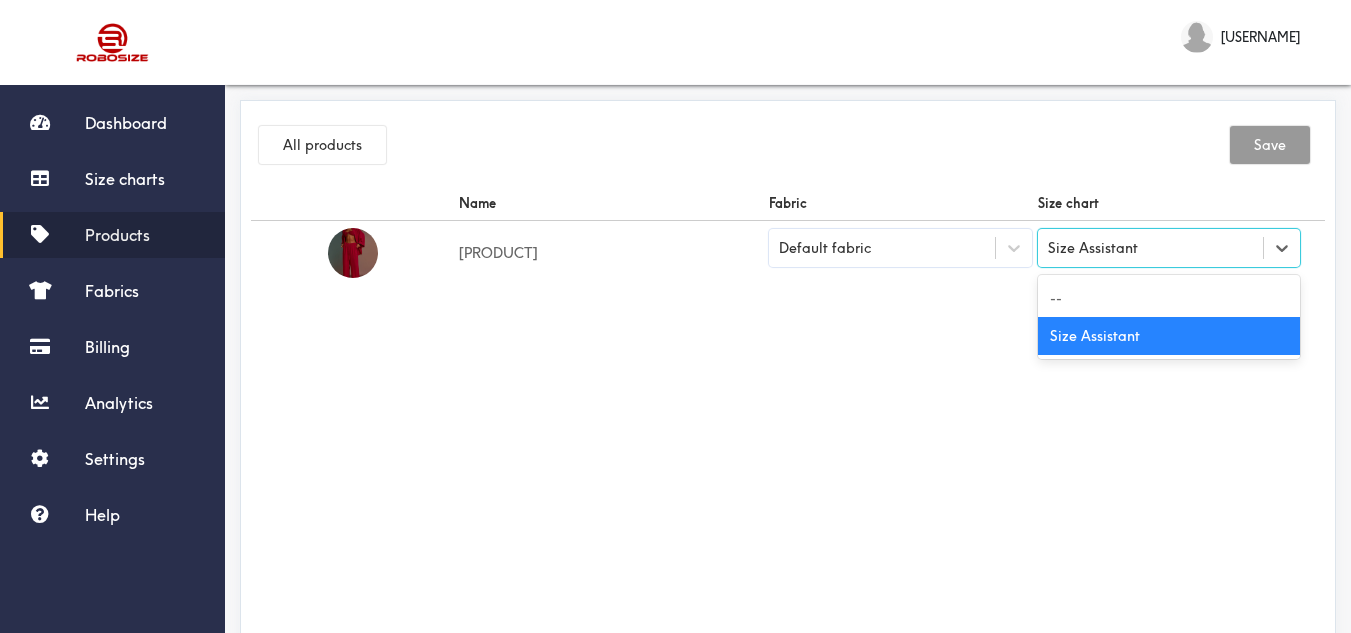 click on "Name Fabric Size chart Magenta Linen Look Oversized Drop Shoulder Beach Shirt Default fabric option Size Assistant selected, 2 of 2. 2 results available. Use Up and Down to choose options, press Enter to select the currently focused option, press Escape to exit the menu, press Tab to select the option and exit the menu. Size Assistant -- Size Assistant" at bounding box center [788, 411] 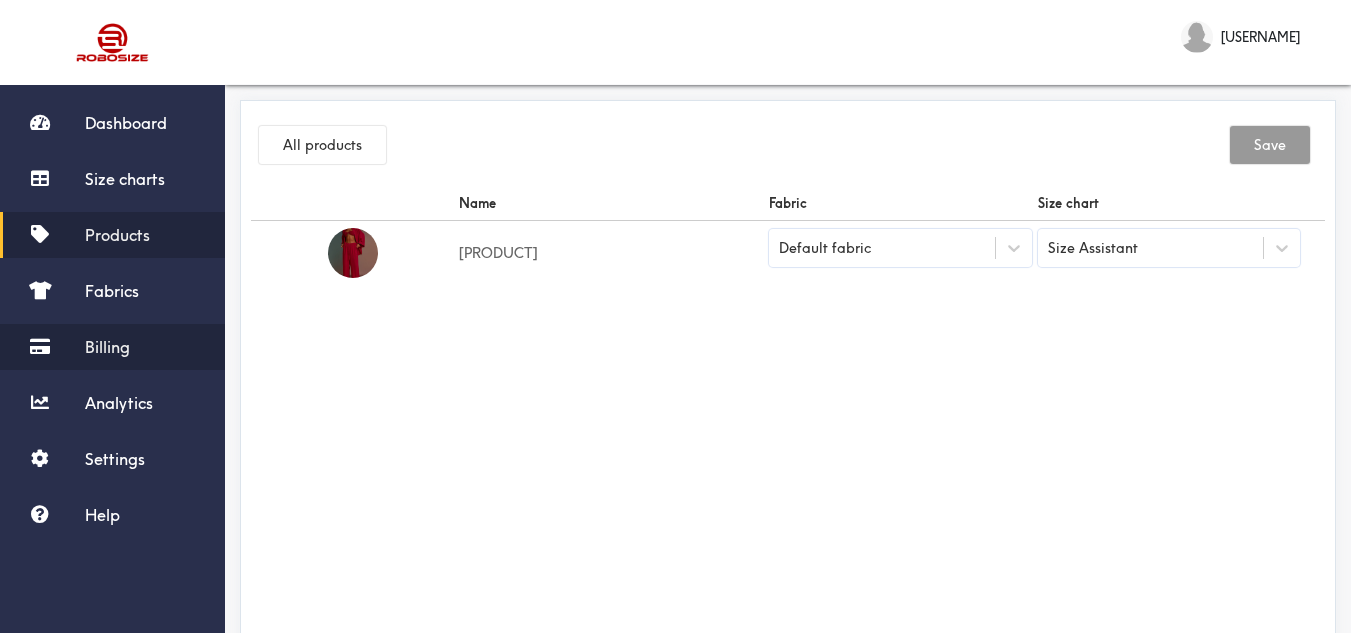 click on "Billing" at bounding box center (112, 347) 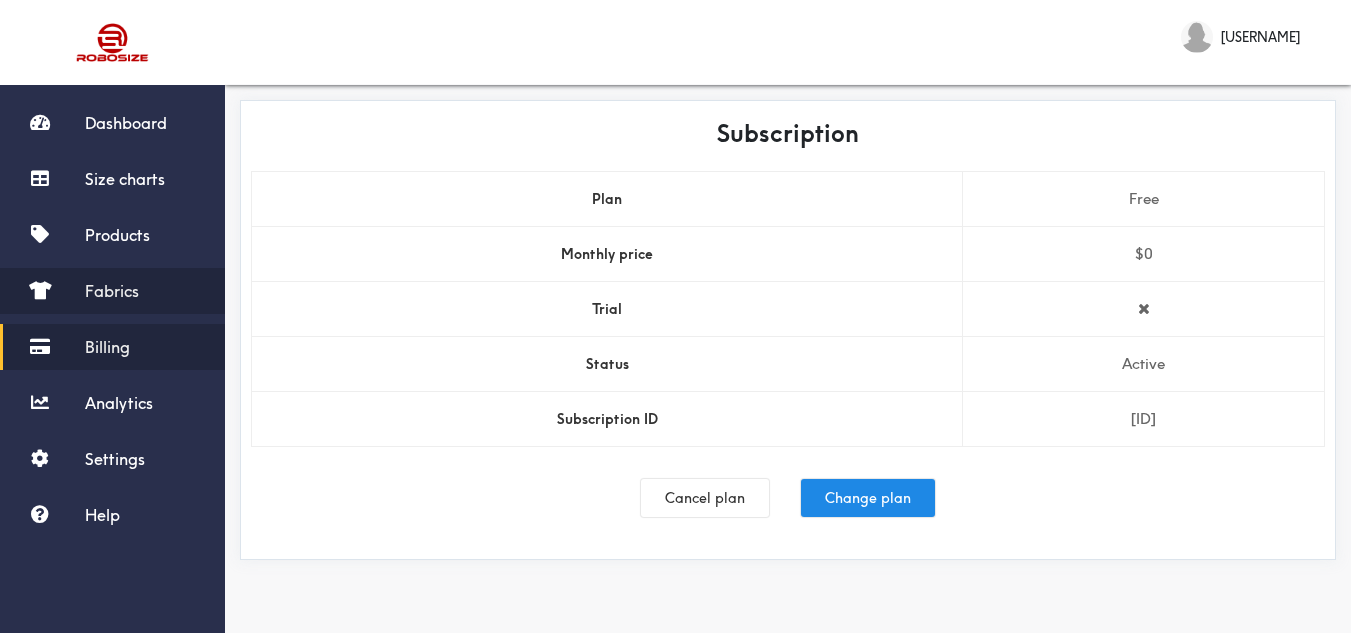 click on "Fabrics" at bounding box center [112, 291] 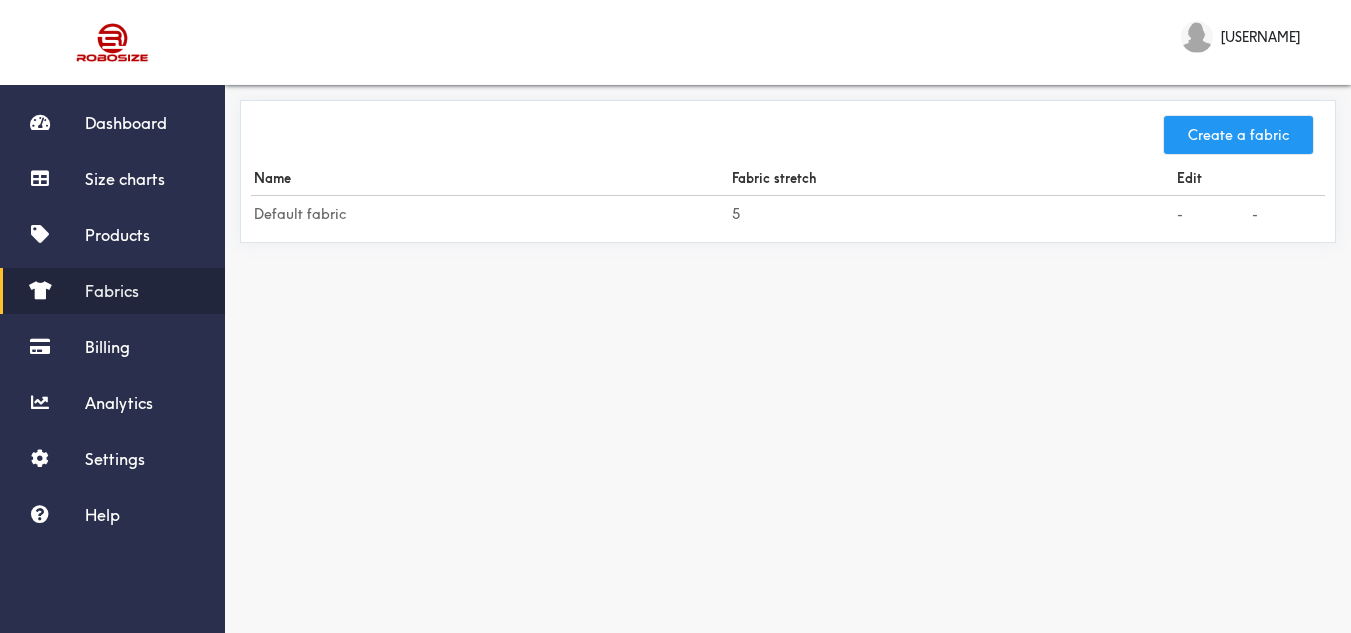 click on "Create a fabric" at bounding box center [1238, 135] 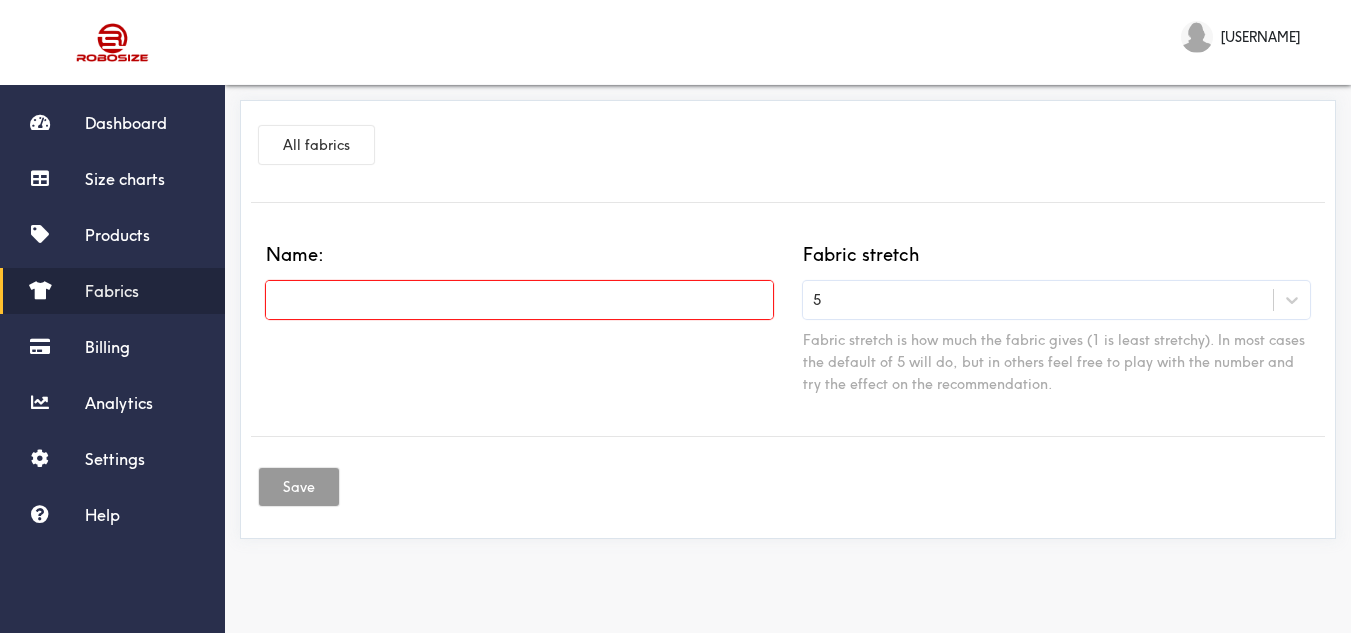 click at bounding box center [519, 300] 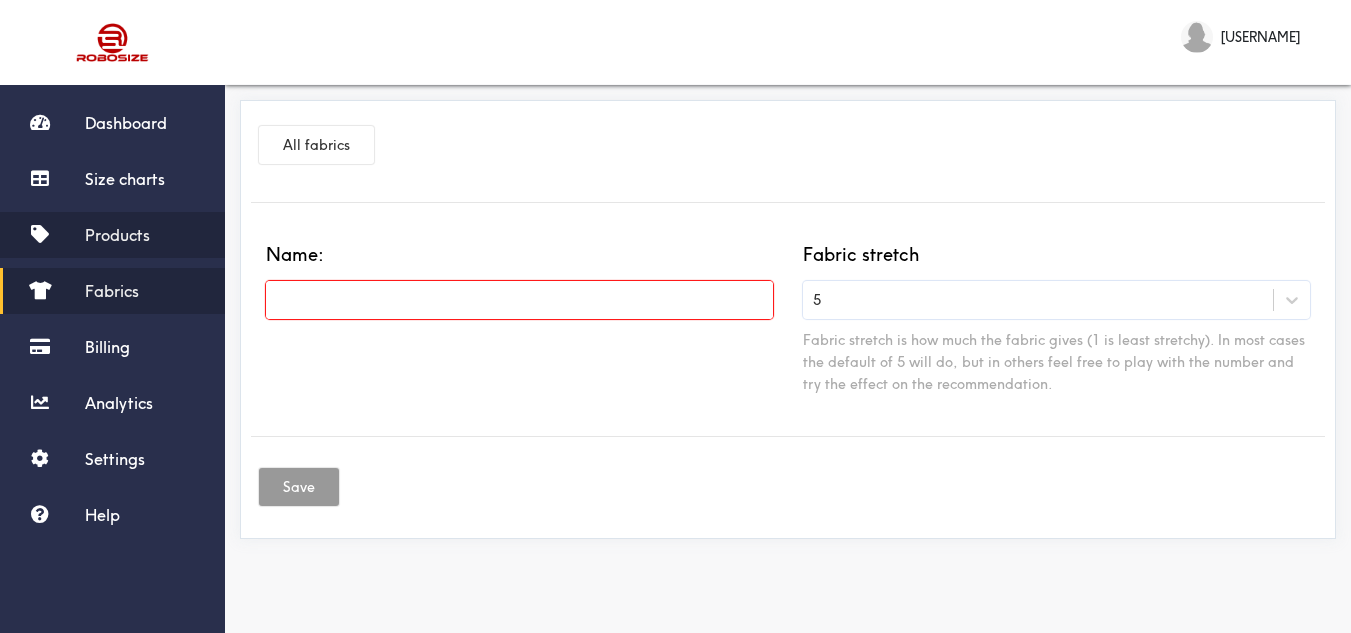 click on "Products" at bounding box center (117, 235) 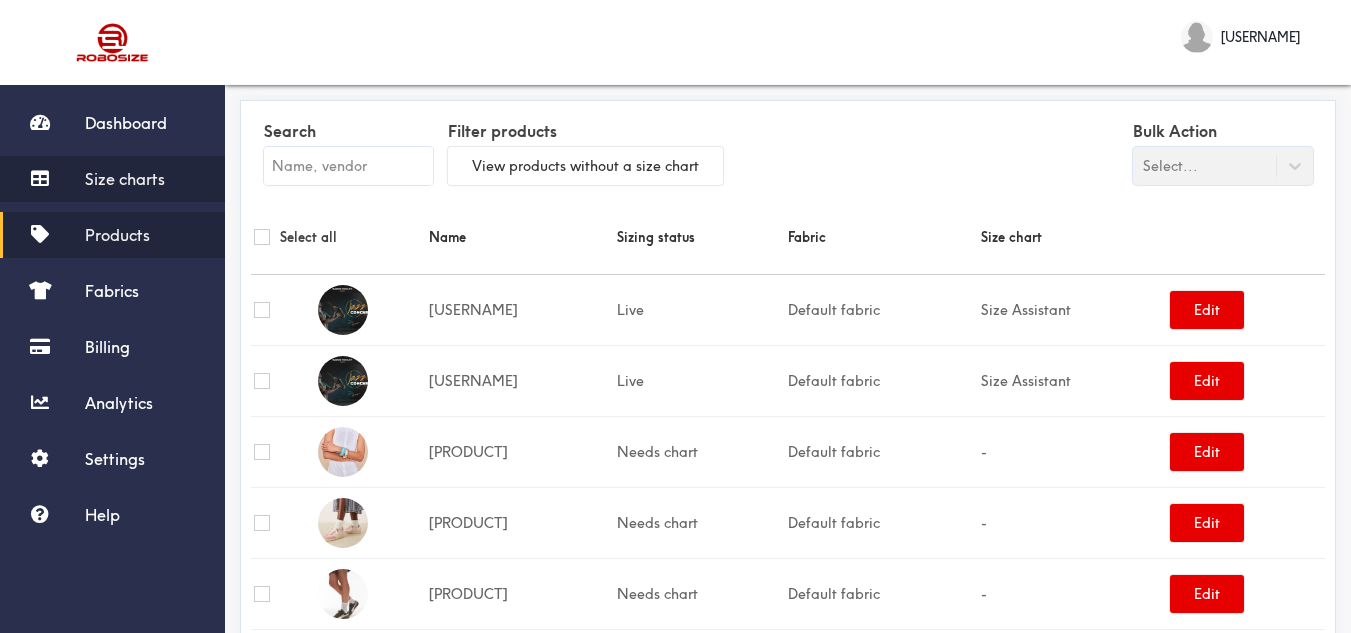 click on "Size charts" at bounding box center [112, 179] 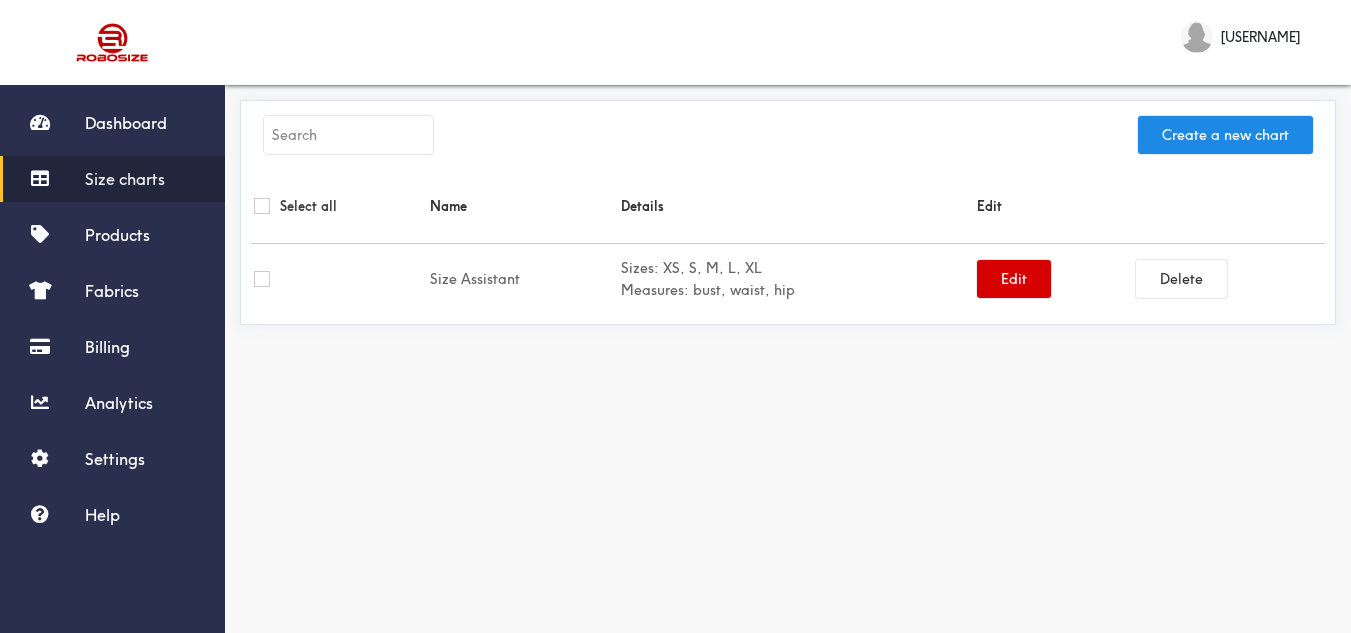 click on "Edit" at bounding box center (1014, 279) 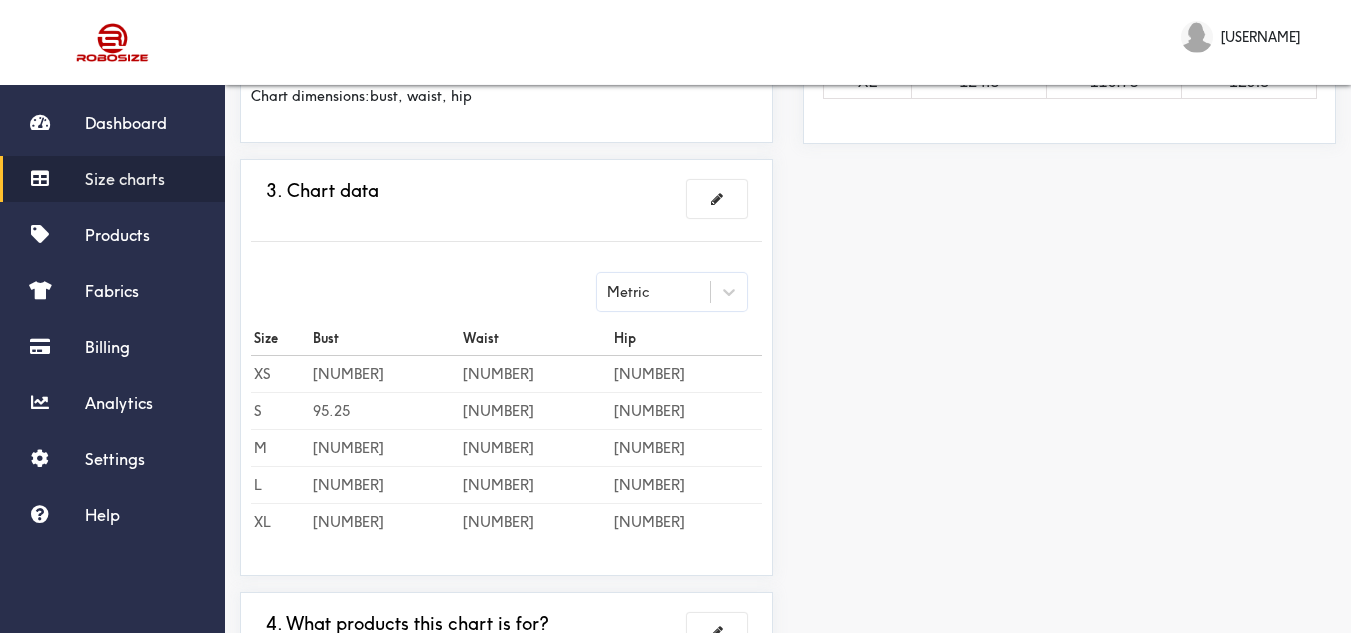 scroll, scrollTop: 467, scrollLeft: 0, axis: vertical 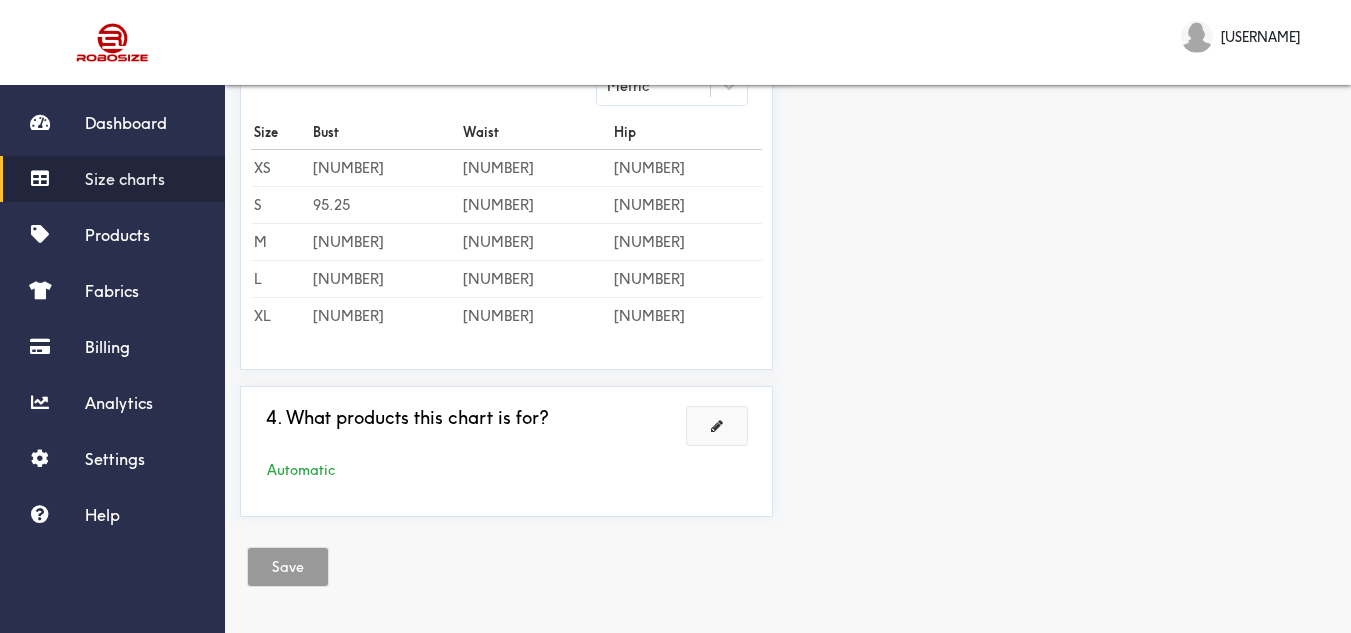 click at bounding box center [717, 426] 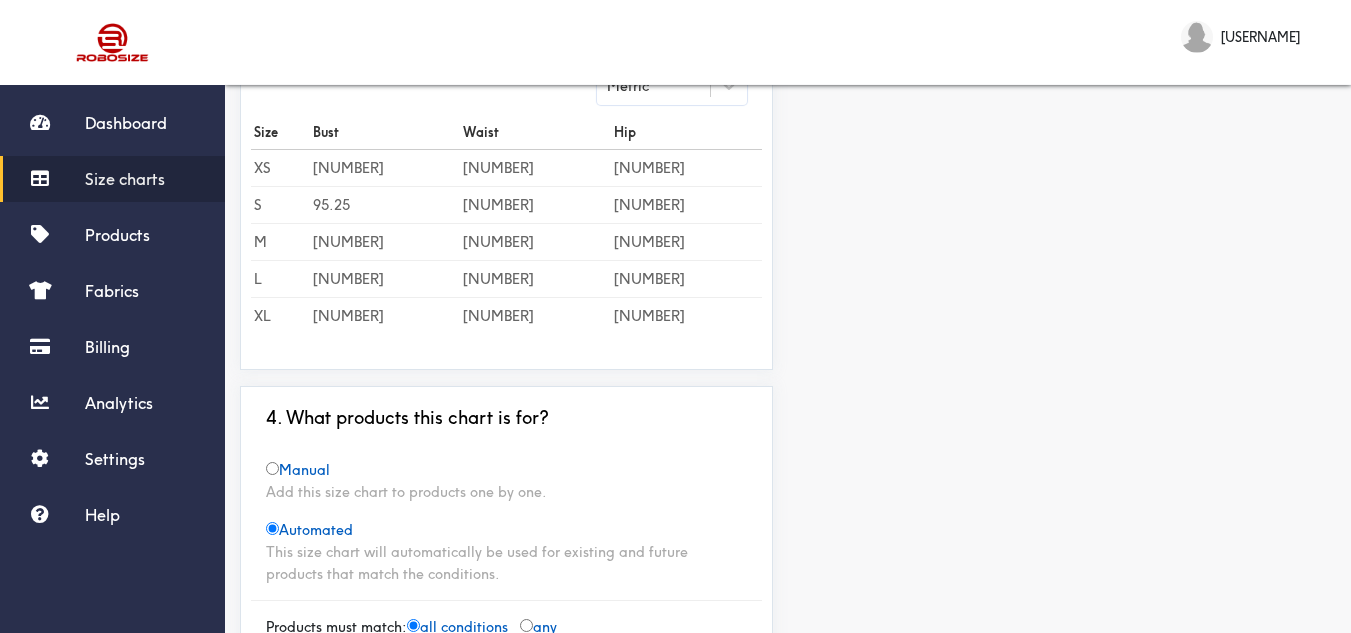 click on "Manual" at bounding box center (298, 470) 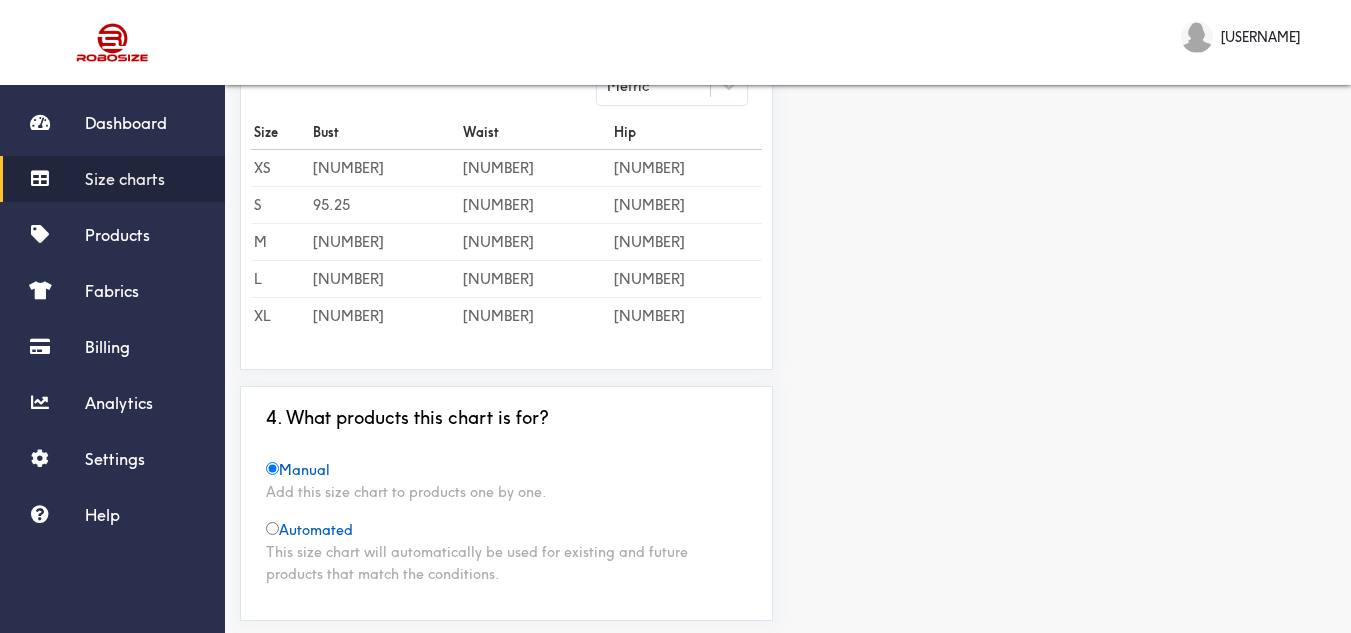 scroll, scrollTop: 673, scrollLeft: 0, axis: vertical 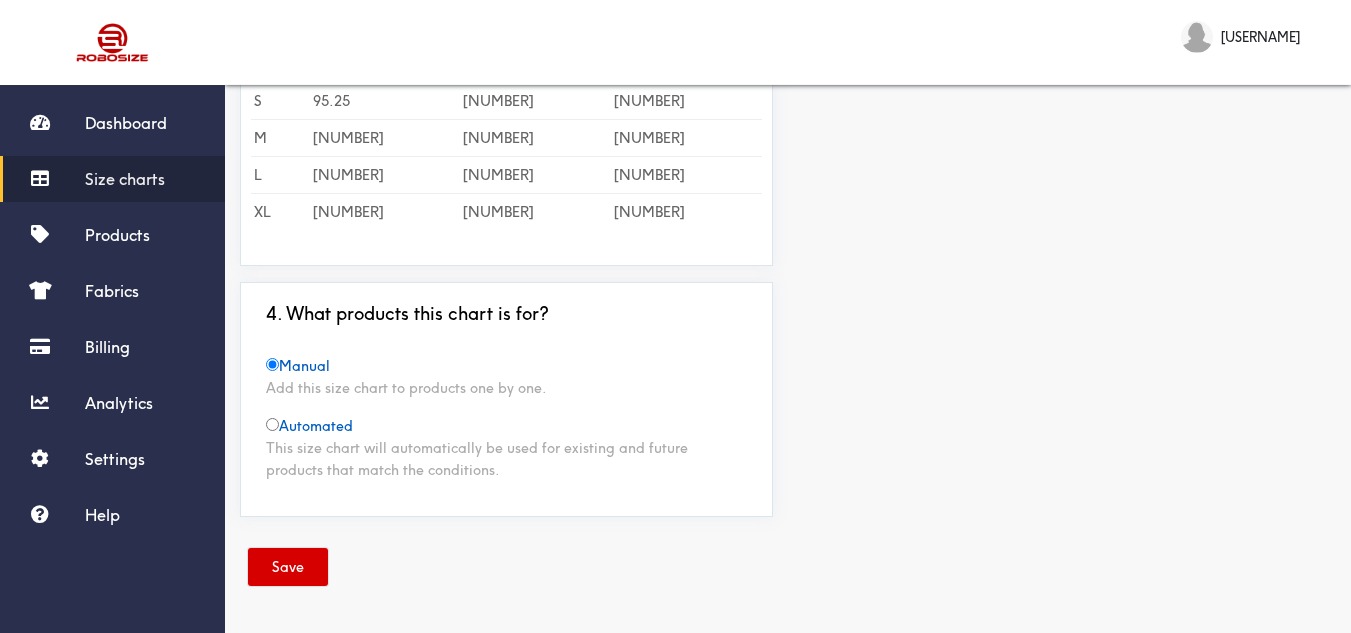 click on "Save" at bounding box center (288, 567) 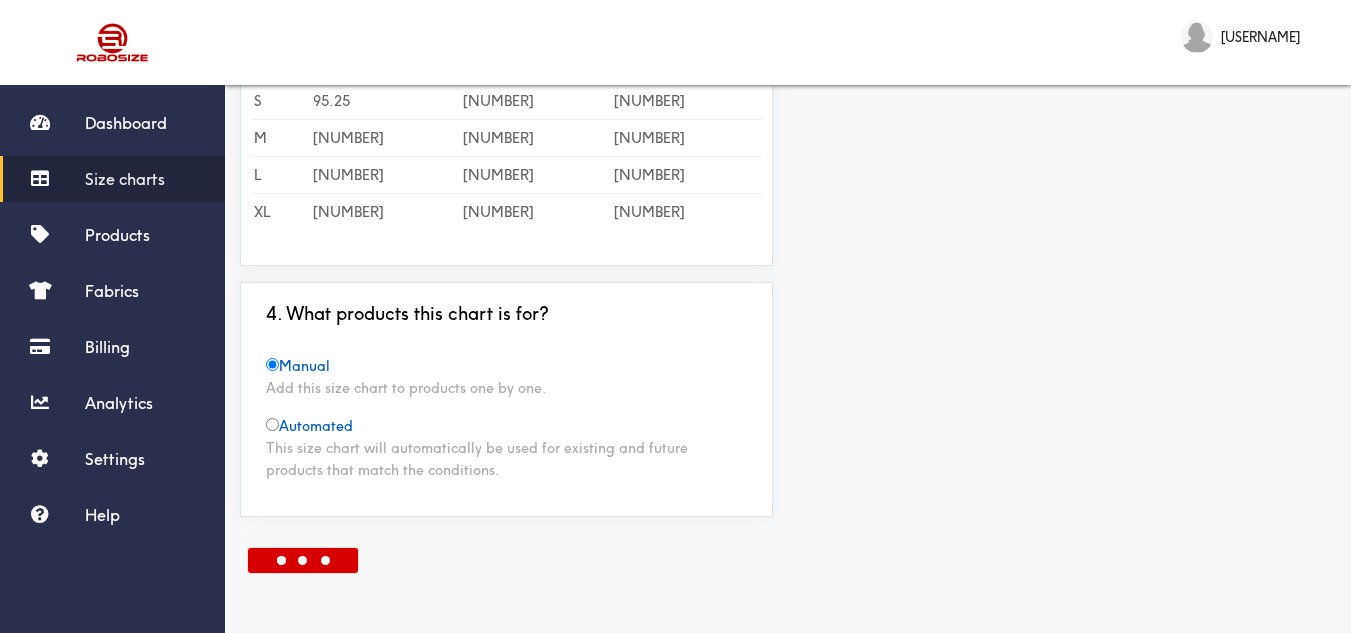 scroll, scrollTop: 42, scrollLeft: 0, axis: vertical 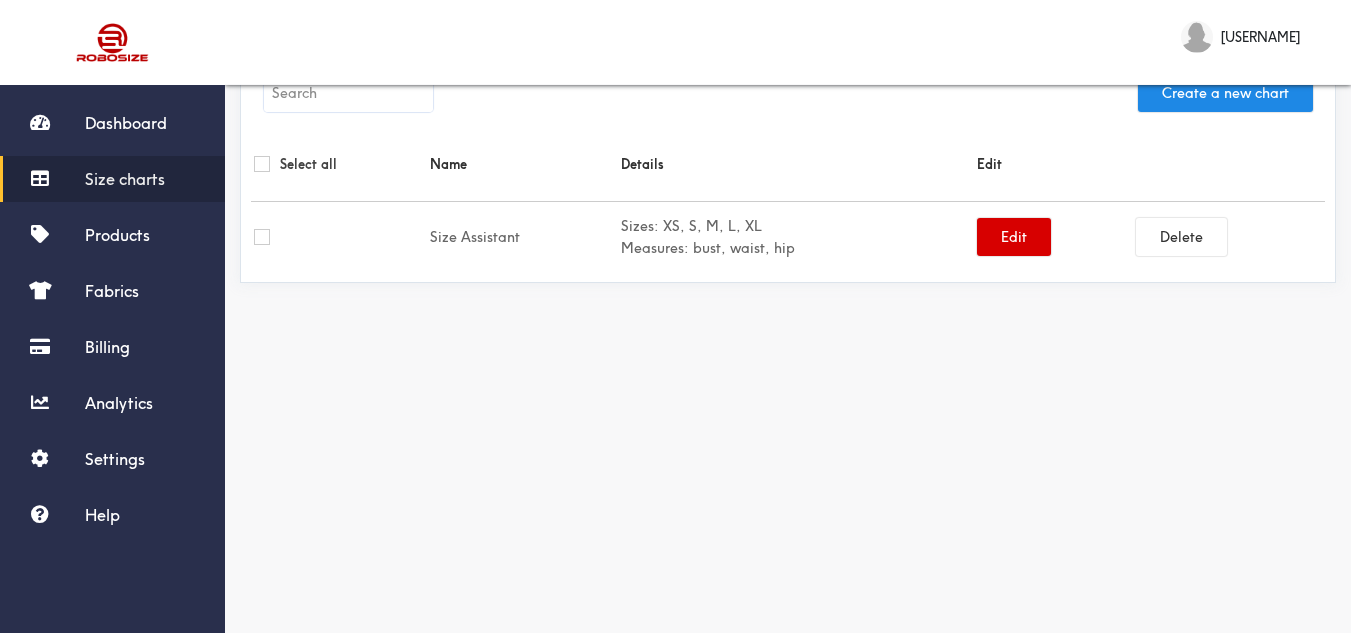 click on "Edit" at bounding box center [1014, 237] 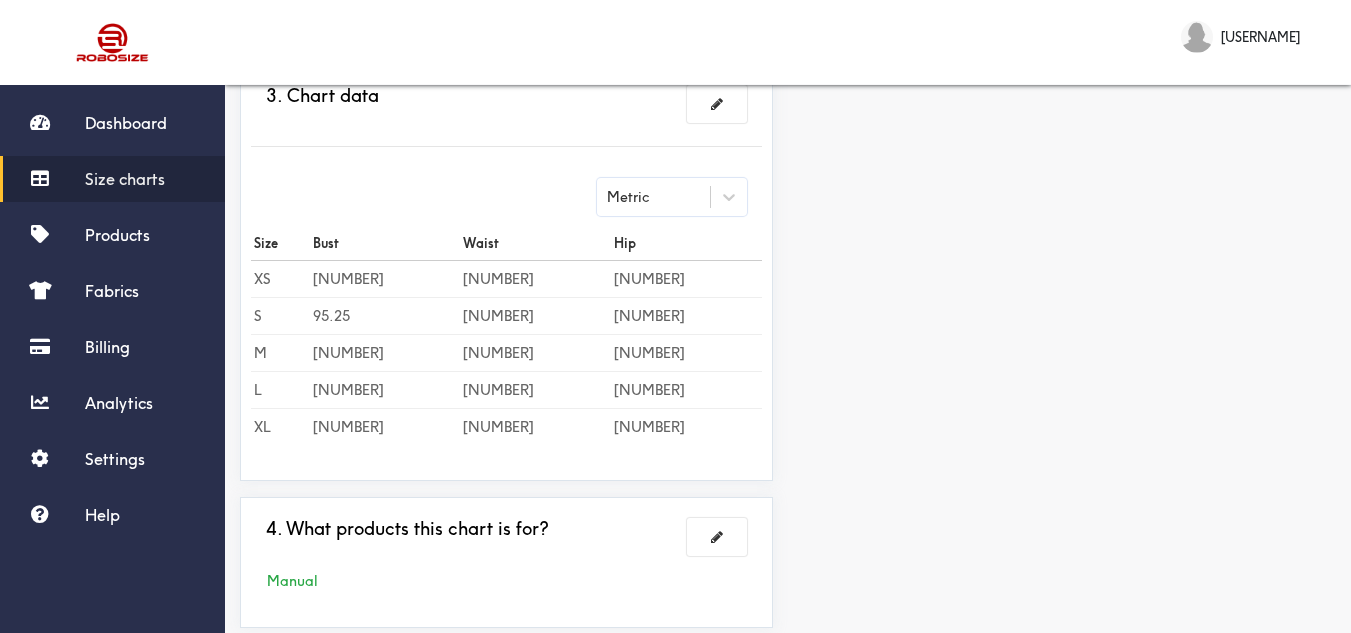 scroll, scrollTop: 570, scrollLeft: 0, axis: vertical 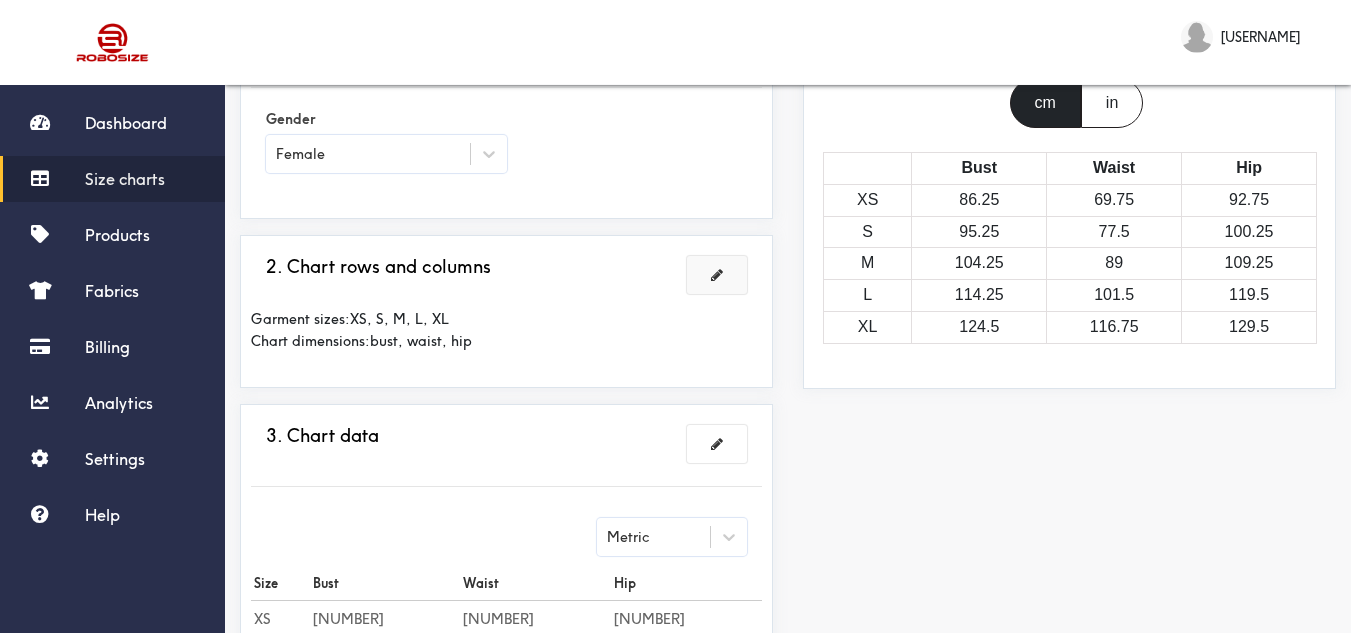 click at bounding box center (717, 275) 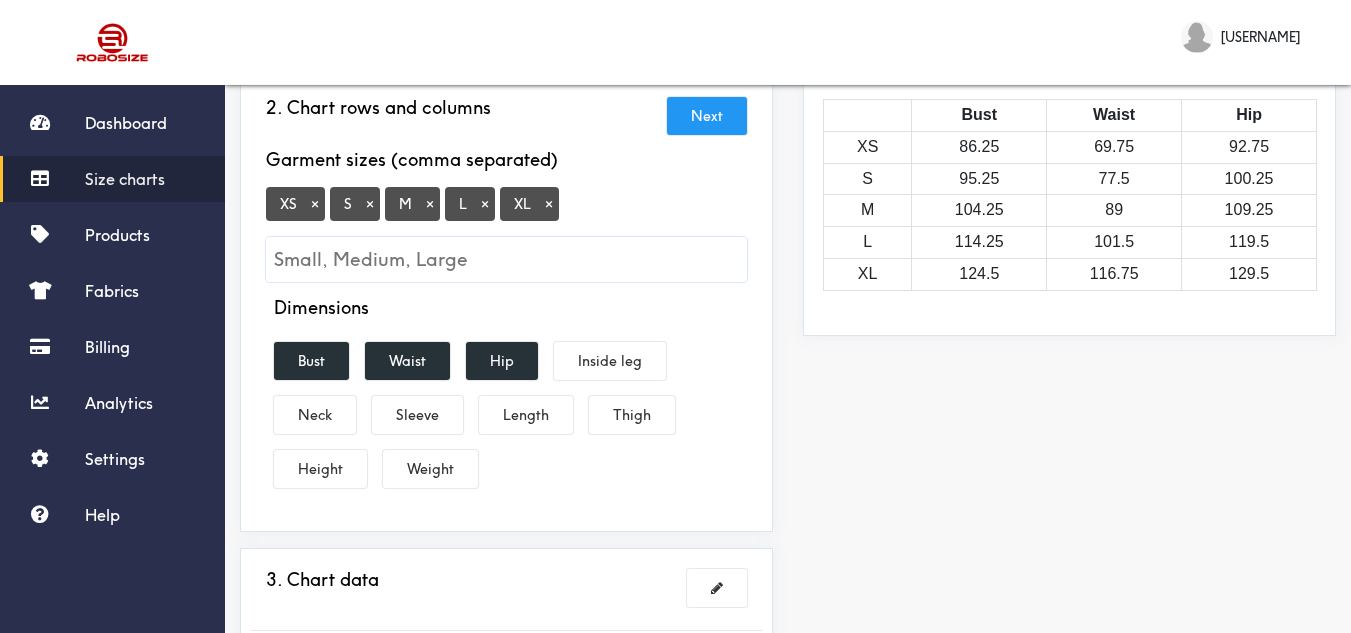 scroll, scrollTop: 274, scrollLeft: 0, axis: vertical 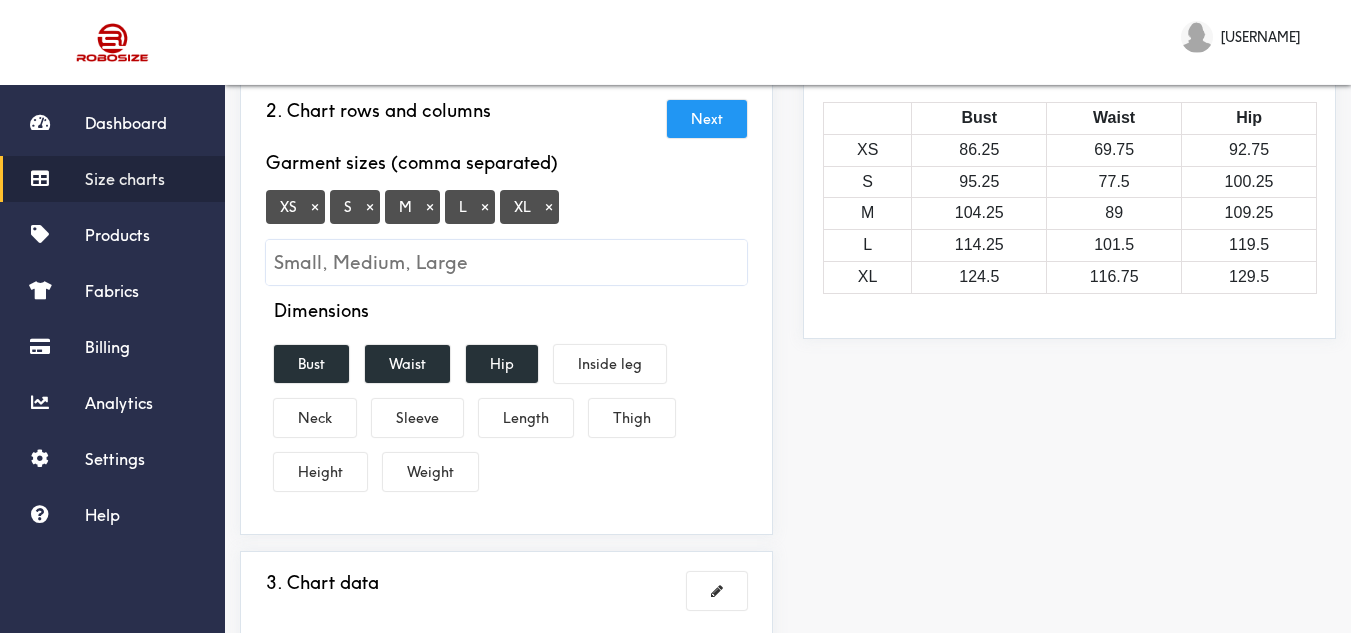 click on "Next" at bounding box center [707, 119] 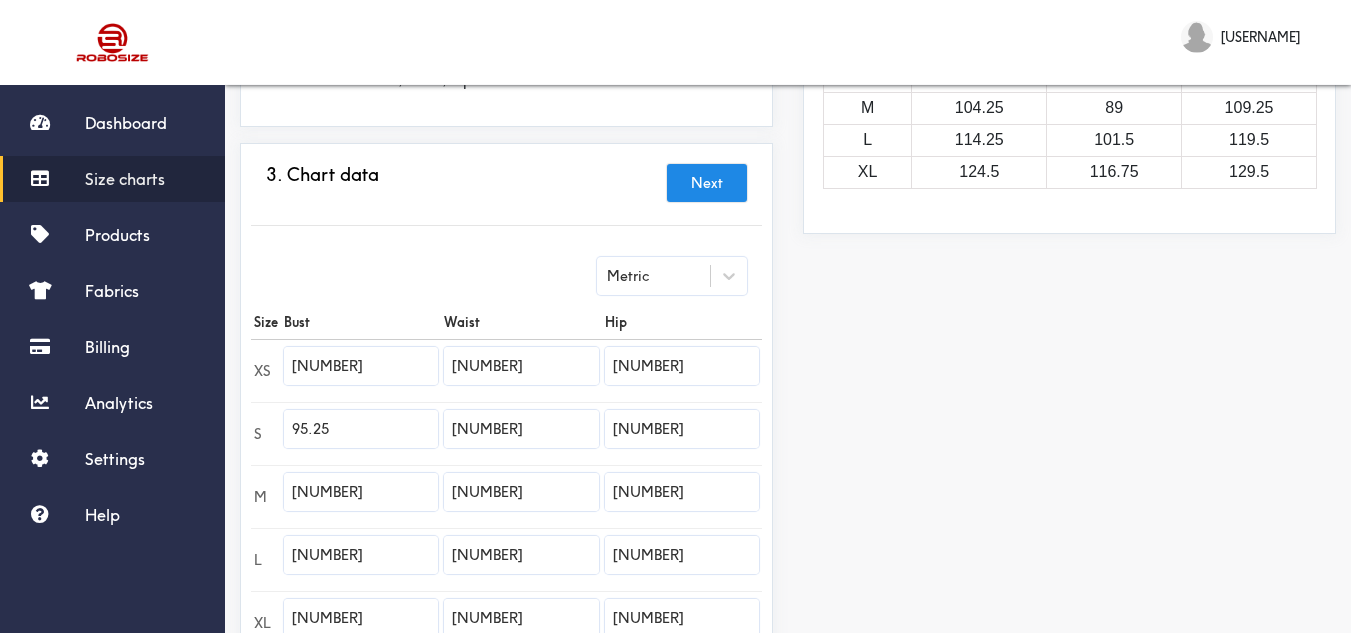 scroll, scrollTop: 373, scrollLeft: 0, axis: vertical 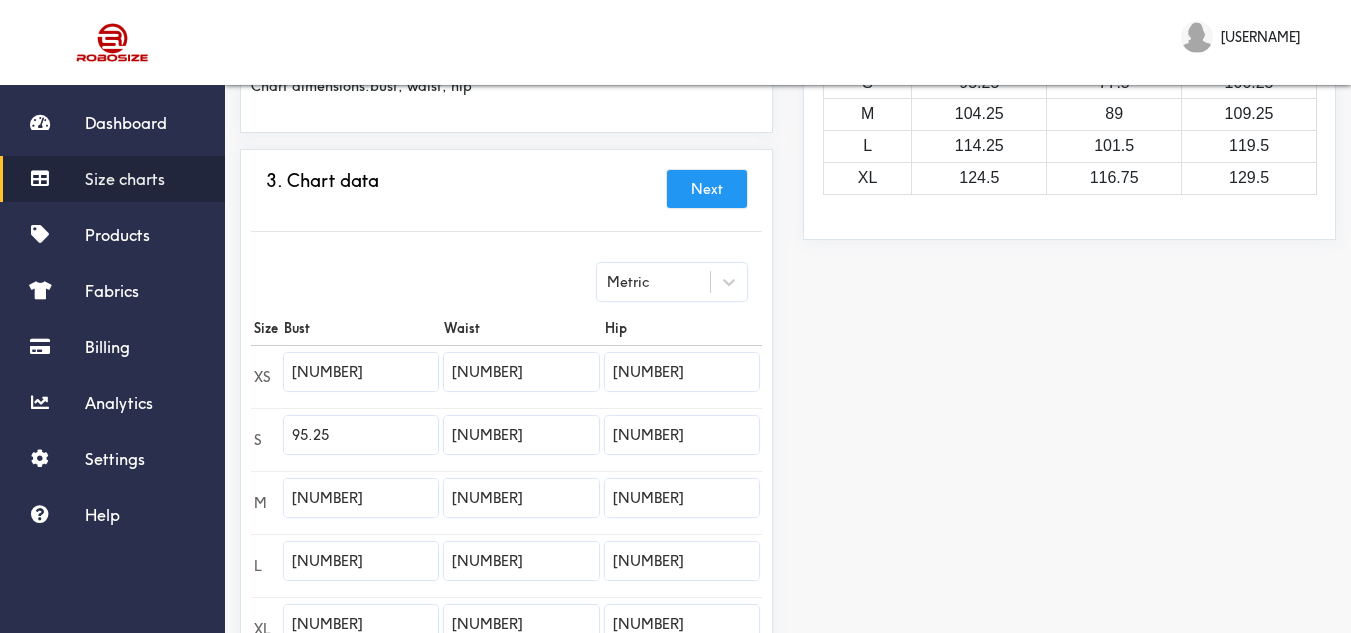 click on "Next" at bounding box center (707, 189) 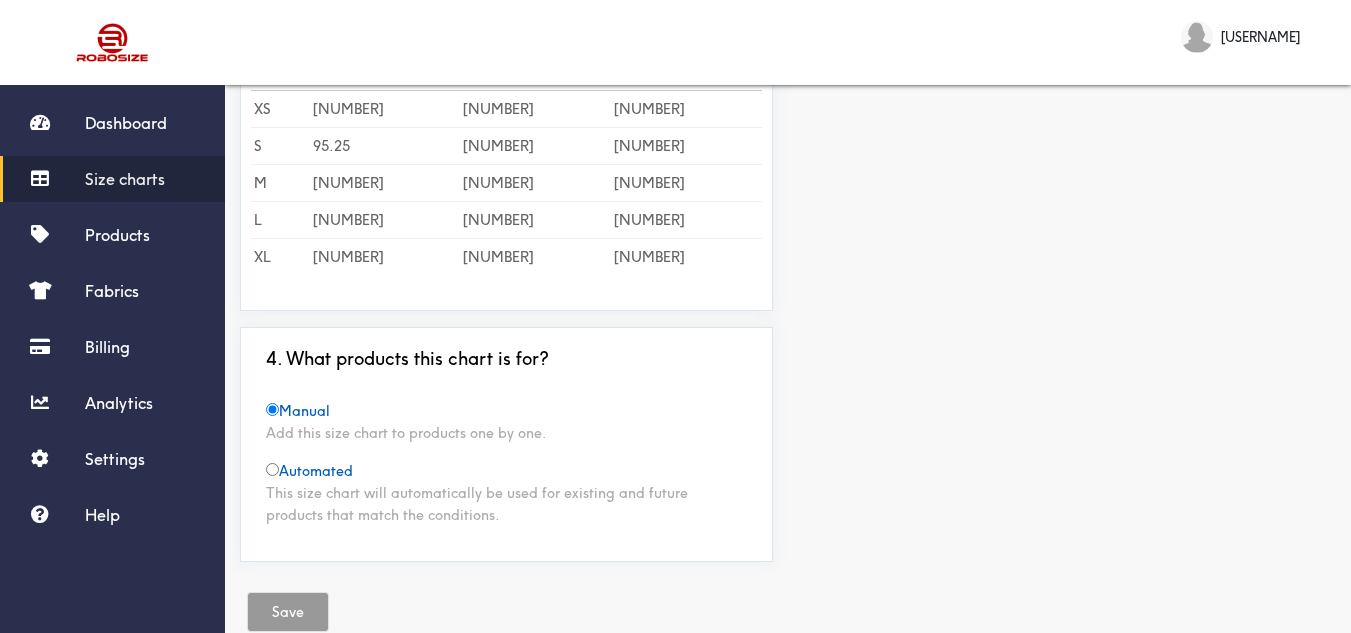 scroll, scrollTop: 673, scrollLeft: 0, axis: vertical 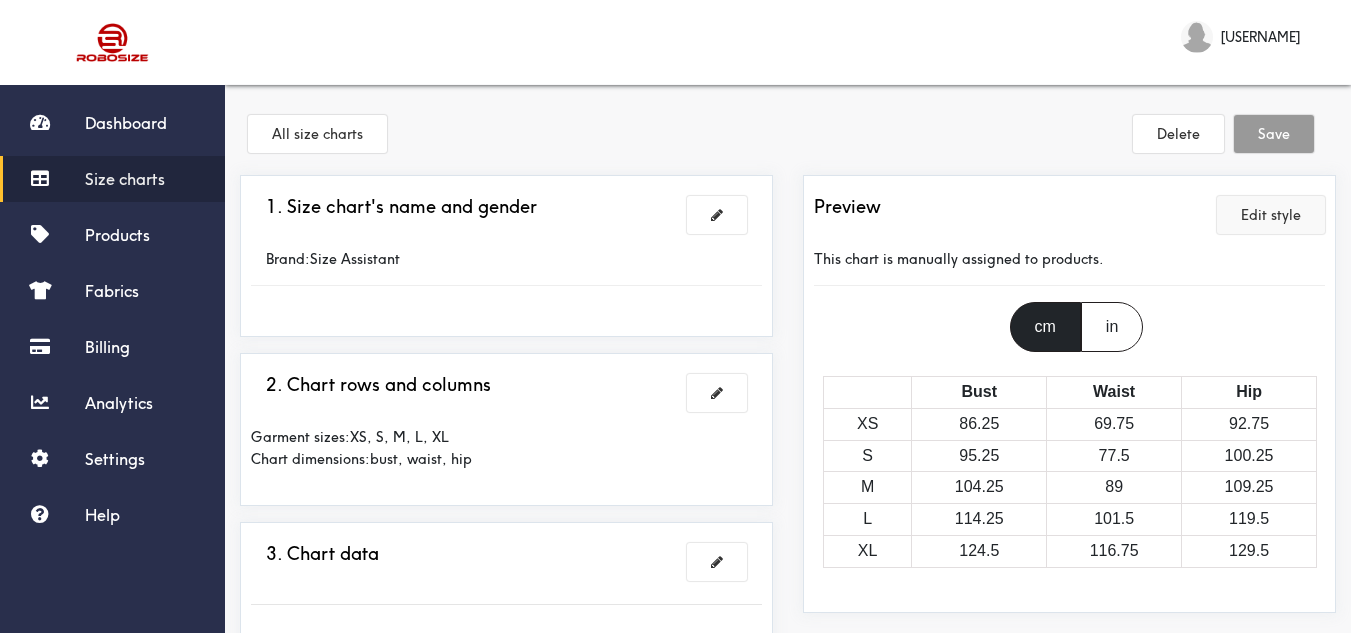 click on "Edit style" at bounding box center [1271, 215] 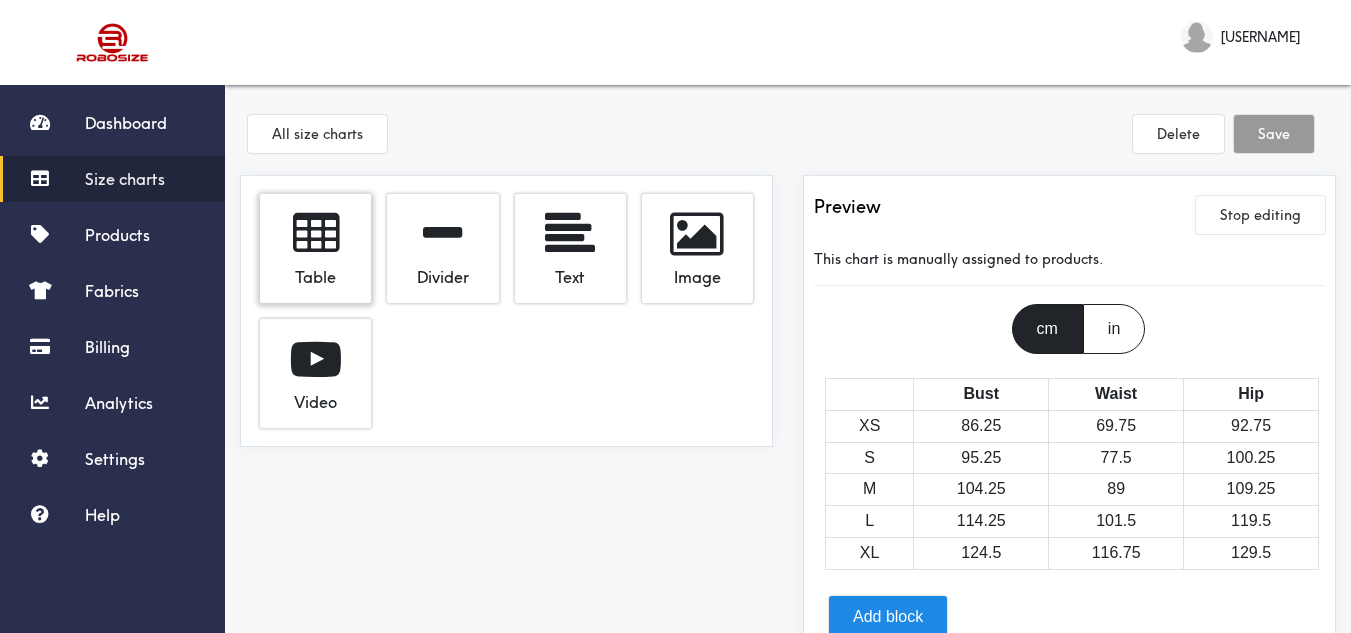 click at bounding box center [316, 234] 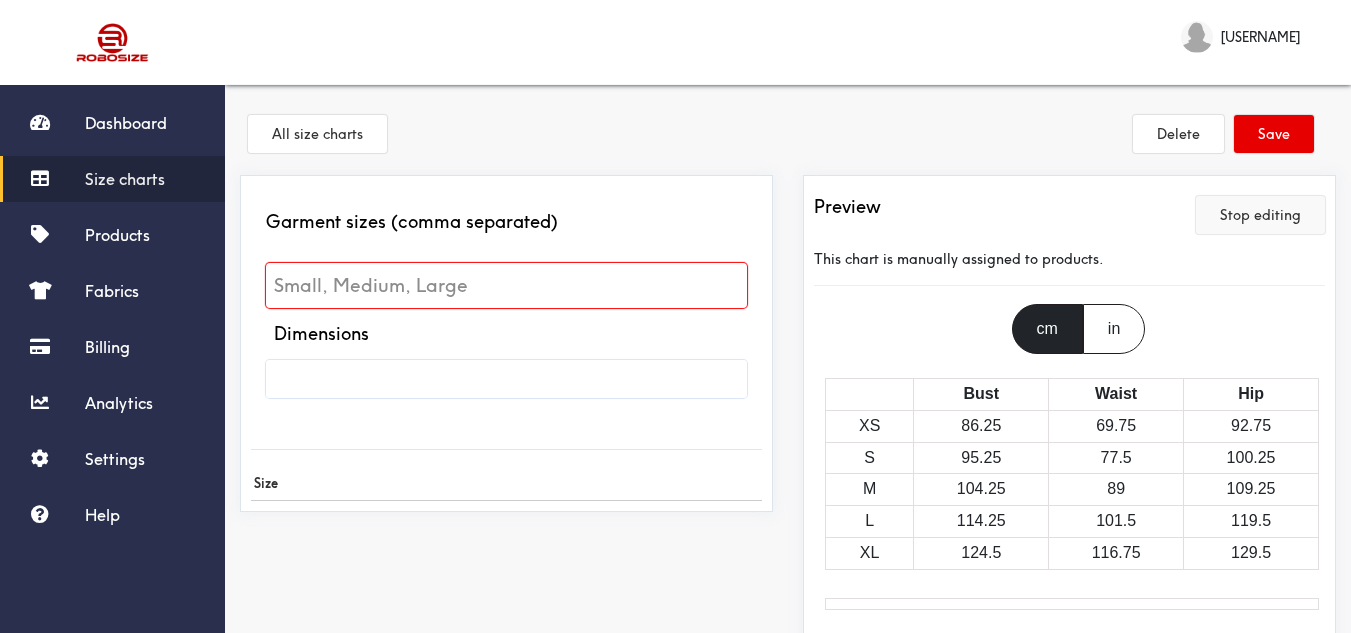 click on "Stop editing" at bounding box center [1260, 215] 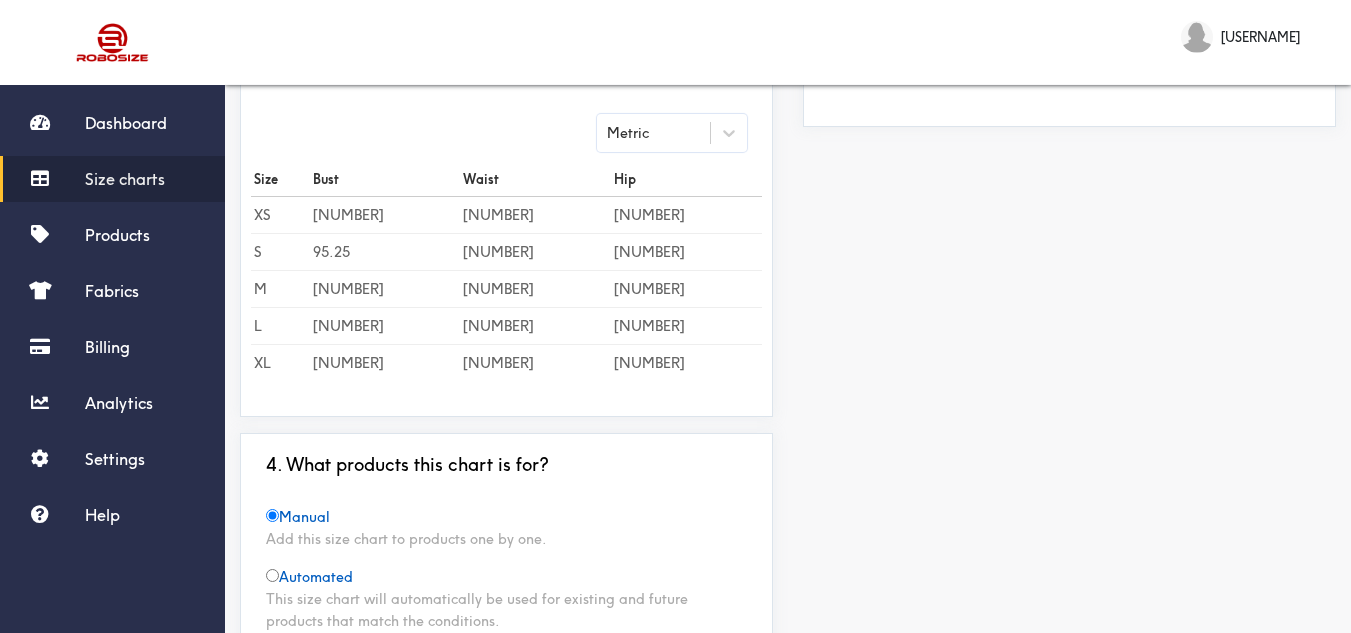 scroll, scrollTop: 0, scrollLeft: 0, axis: both 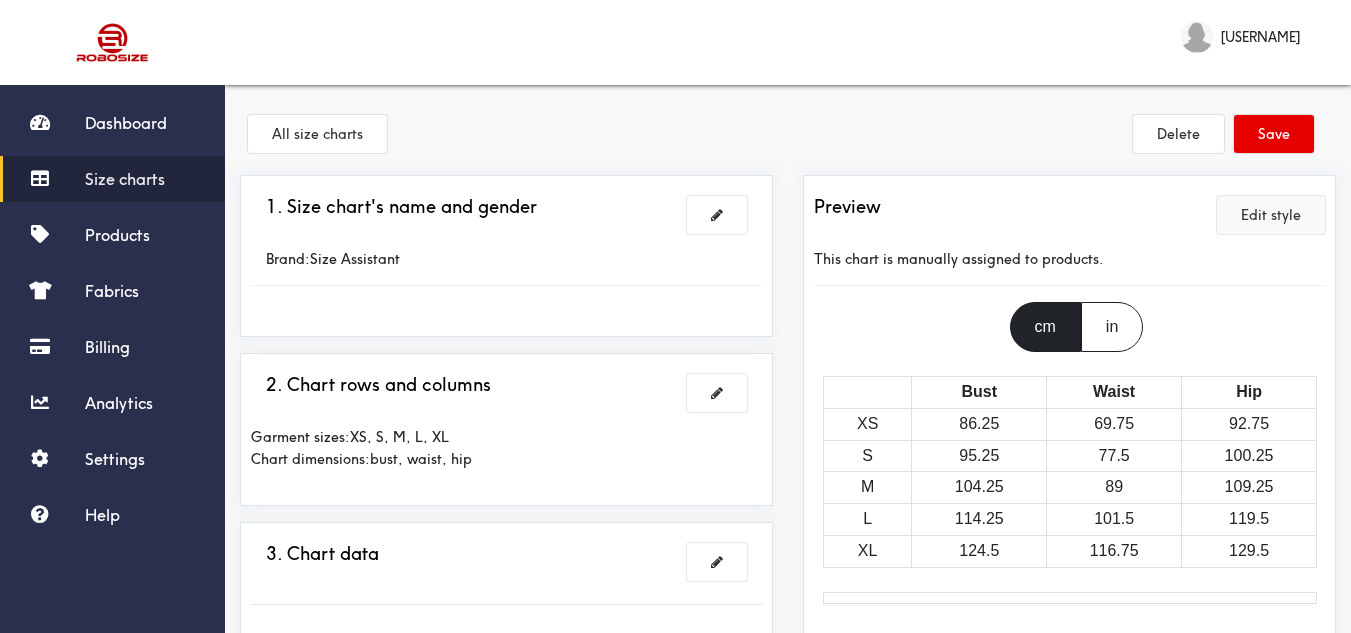click on "Edit style" at bounding box center (1271, 215) 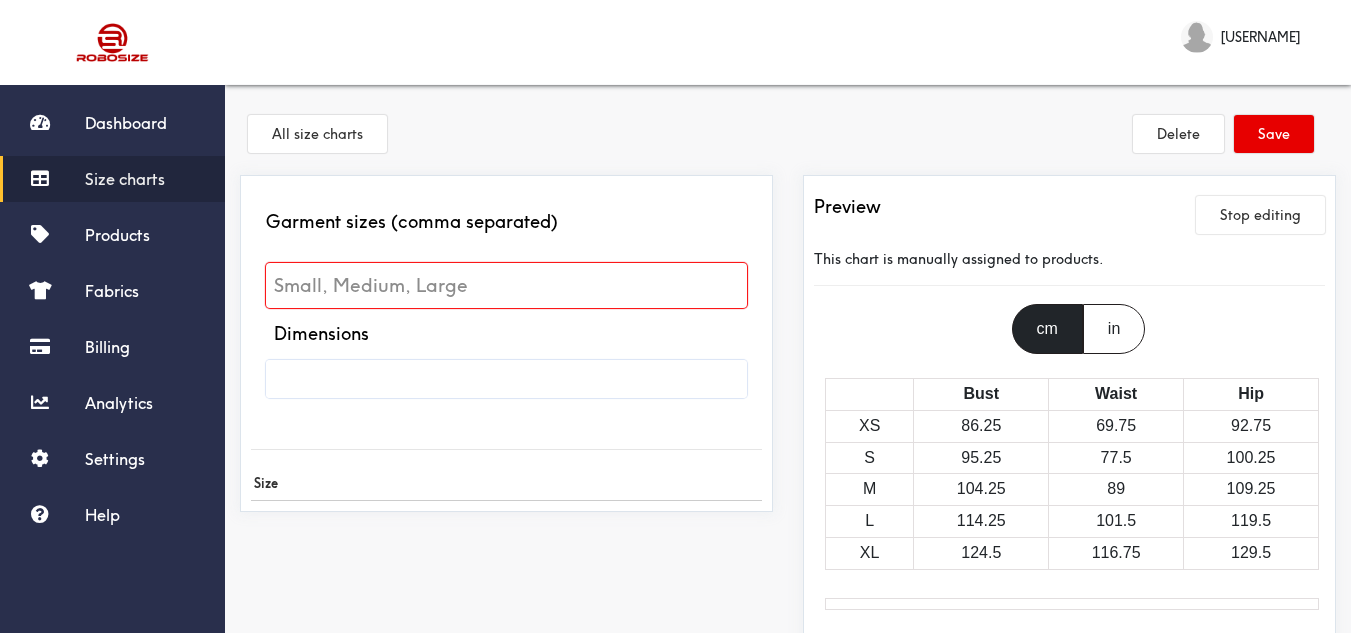 click at bounding box center [506, 379] 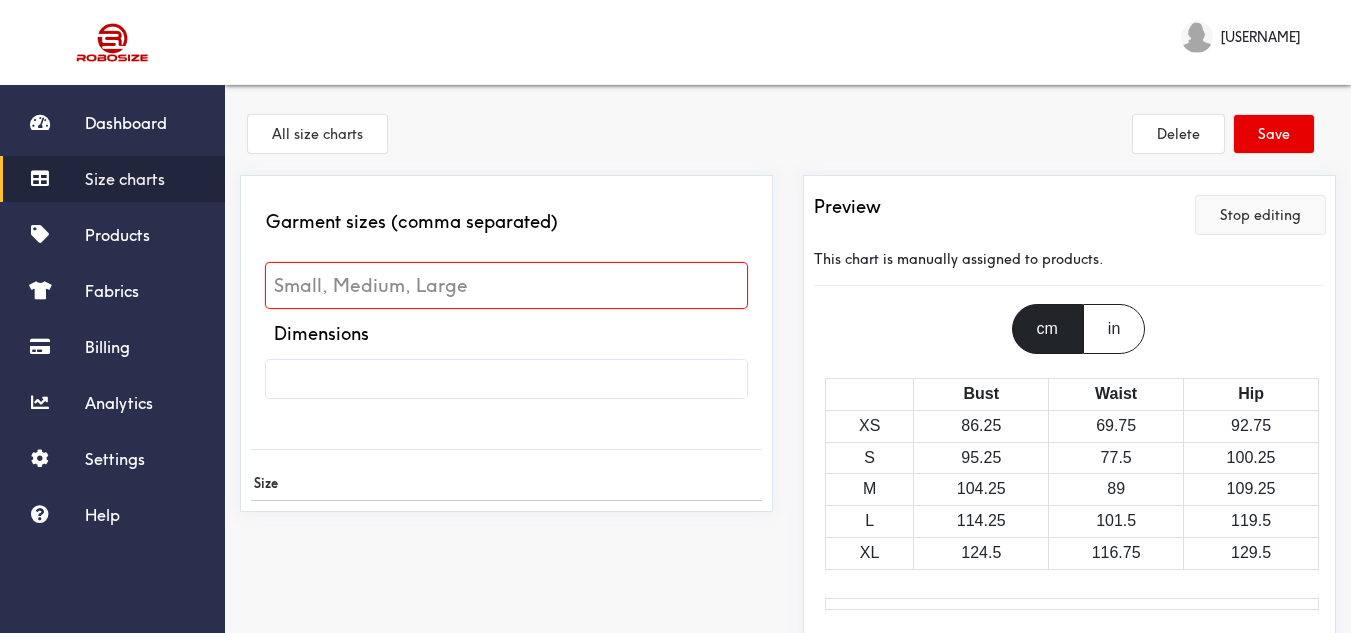 click on "Stop editing" at bounding box center [1260, 215] 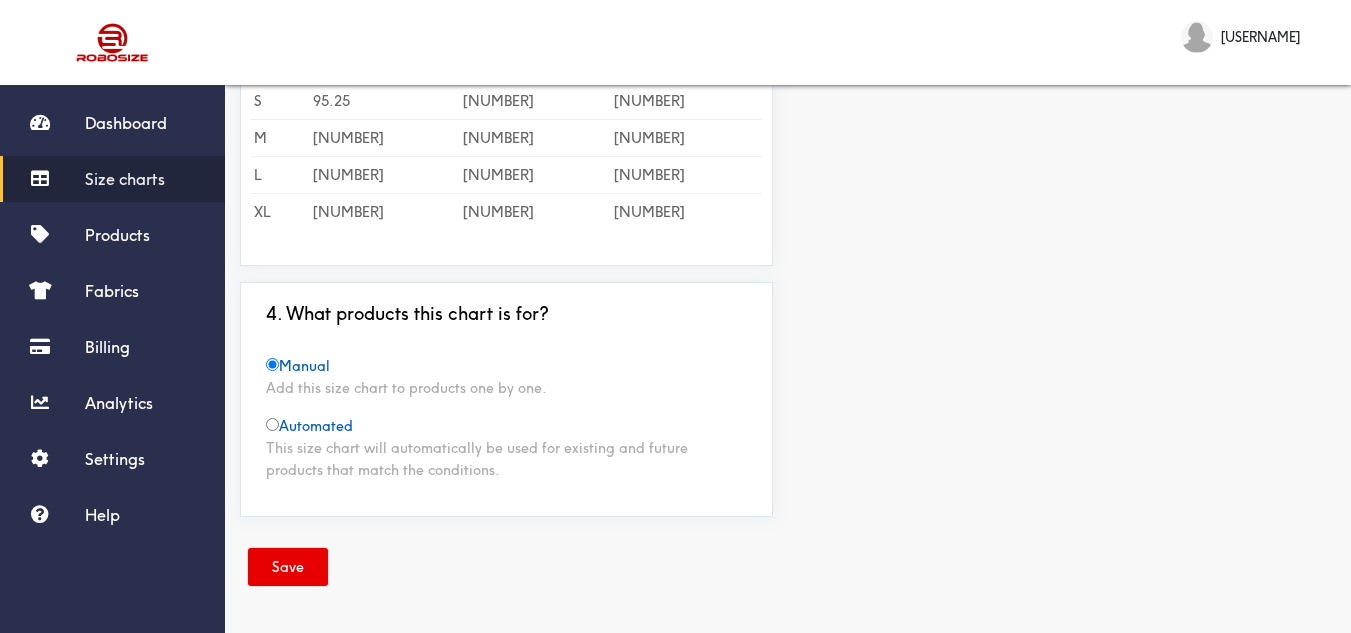 scroll, scrollTop: 0, scrollLeft: 0, axis: both 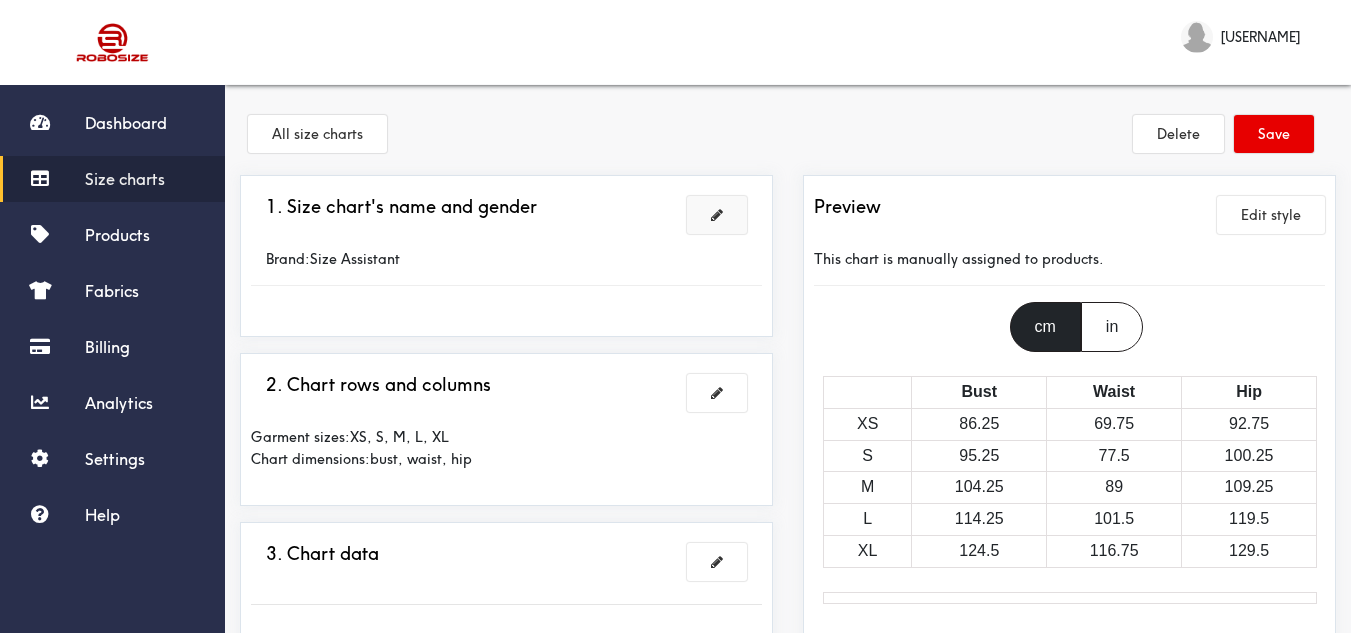 click at bounding box center [717, 215] 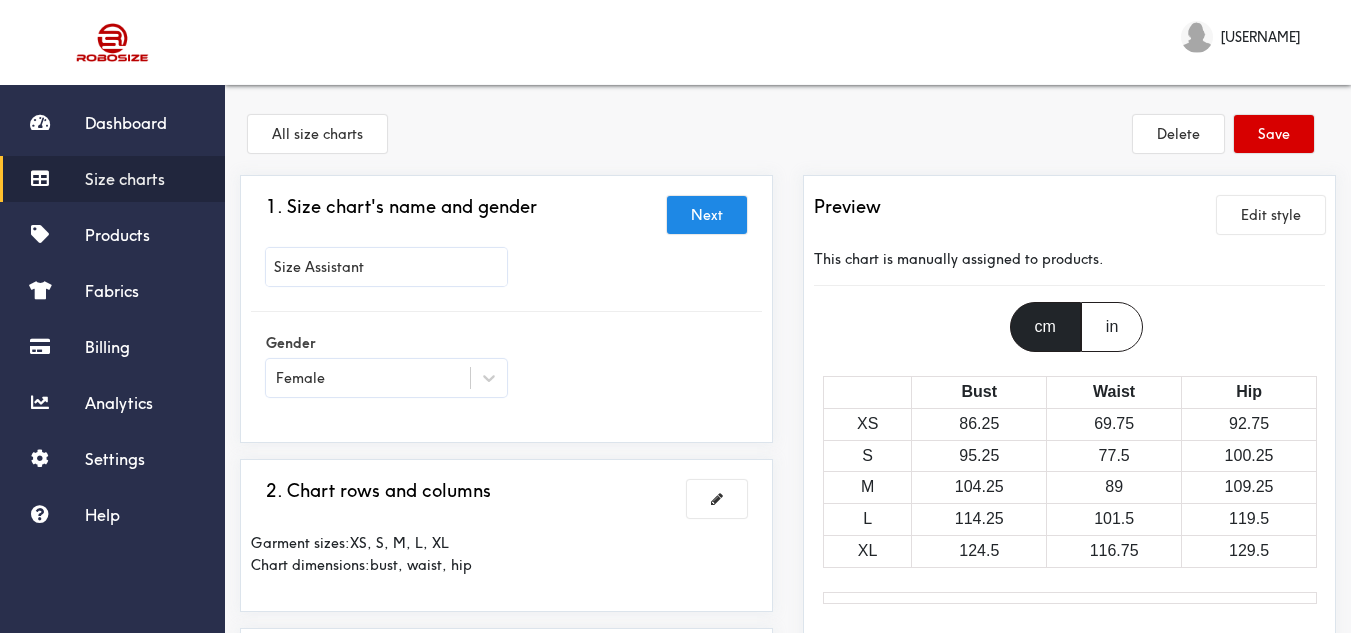 click on "Save" at bounding box center (1274, 134) 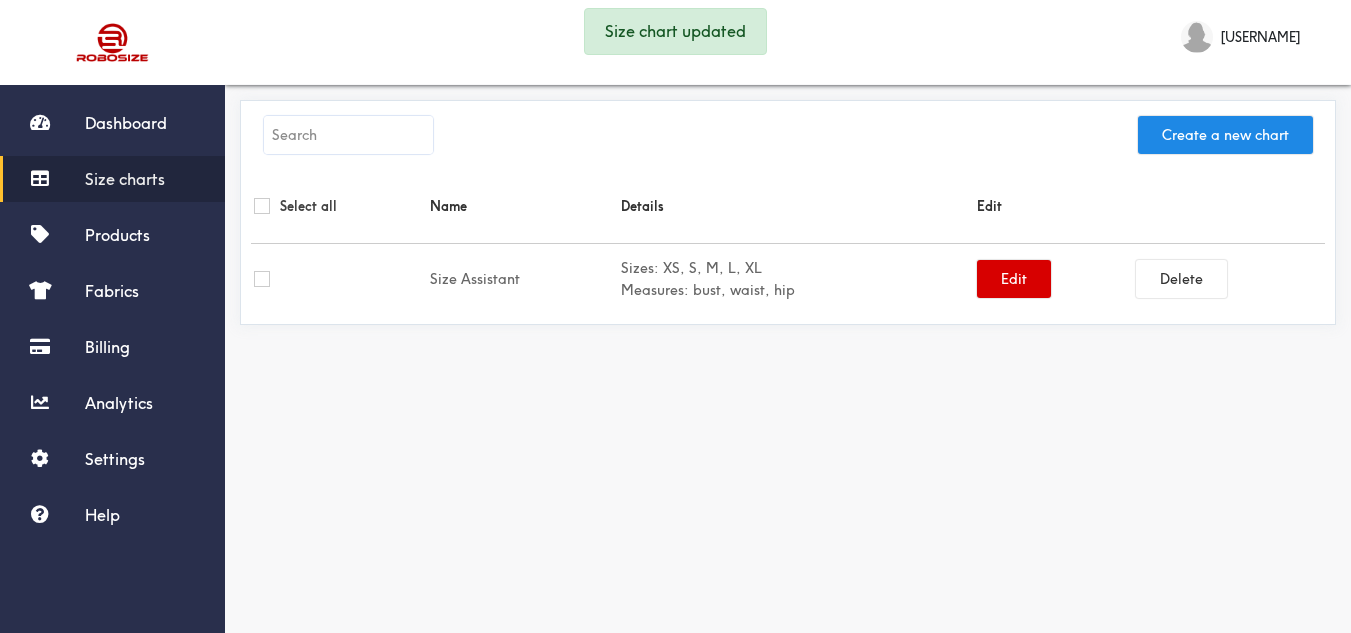 click on "Edit" at bounding box center [1014, 279] 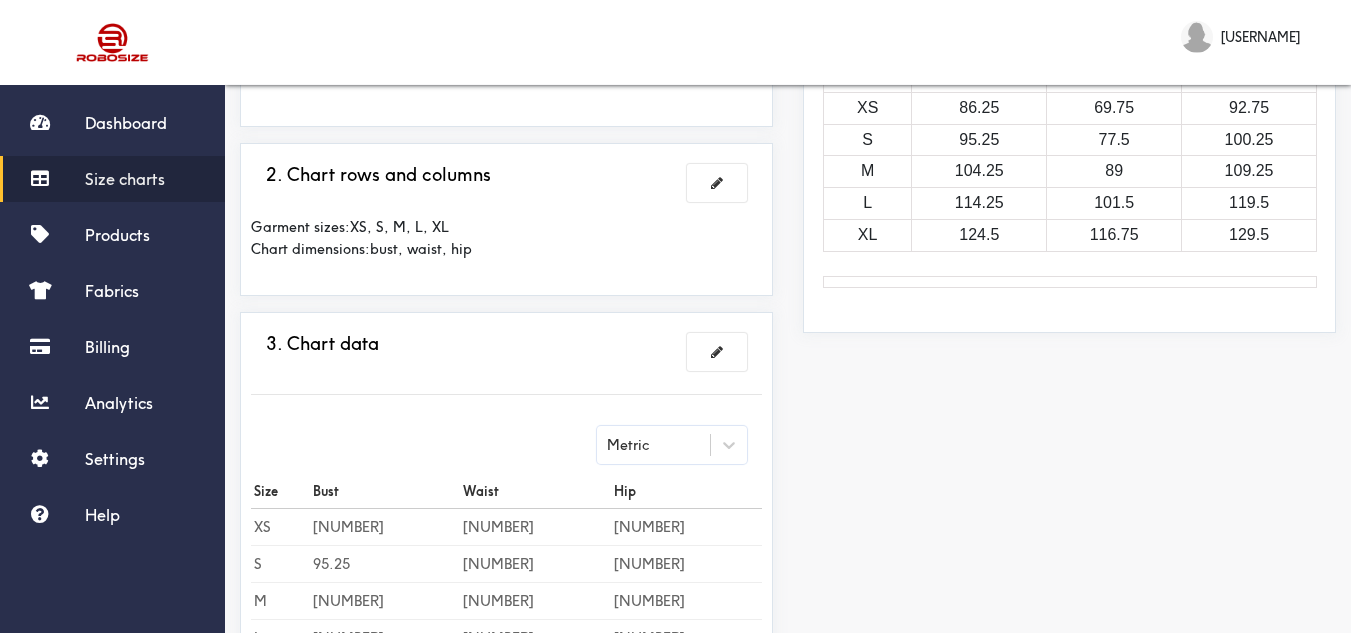 scroll, scrollTop: 0, scrollLeft: 0, axis: both 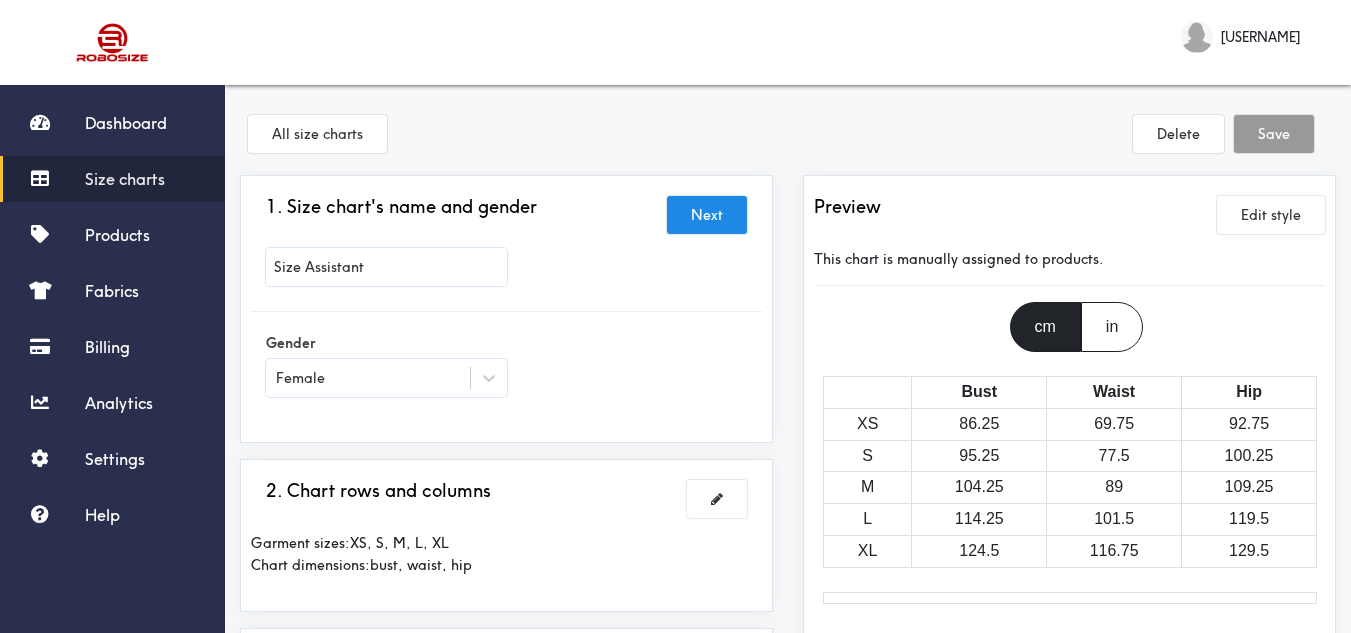 click on "in" at bounding box center (1112, 327) 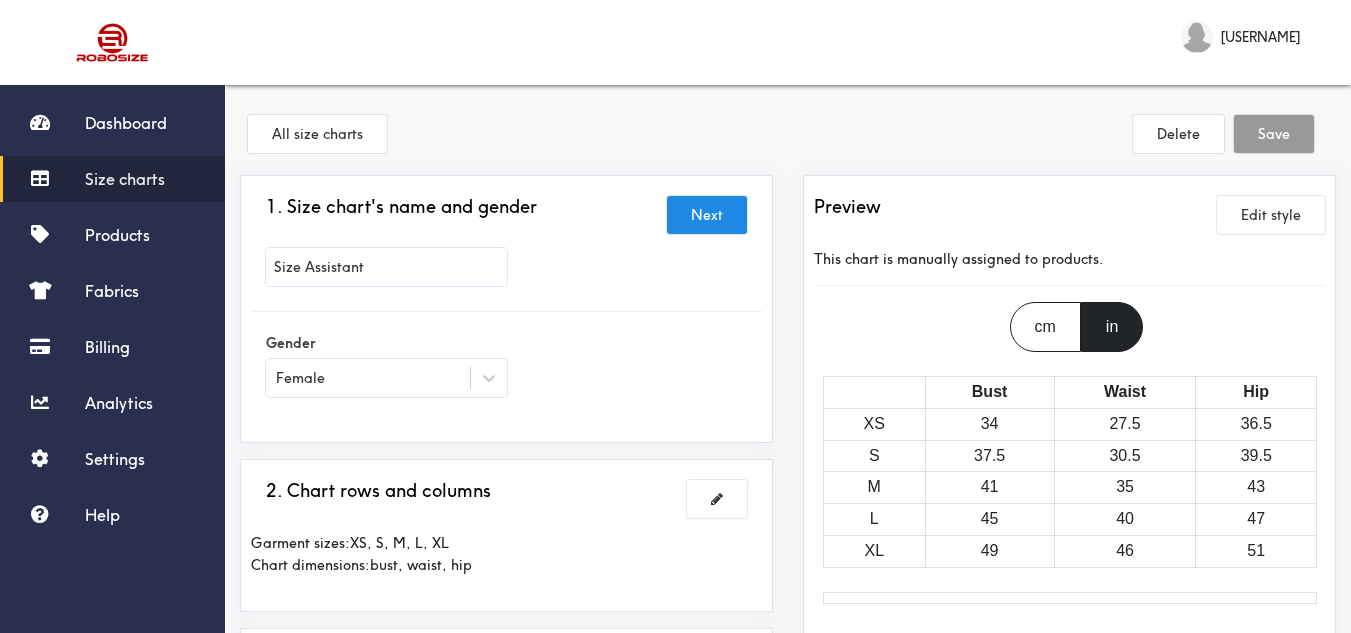 click on "cm" at bounding box center (1045, 327) 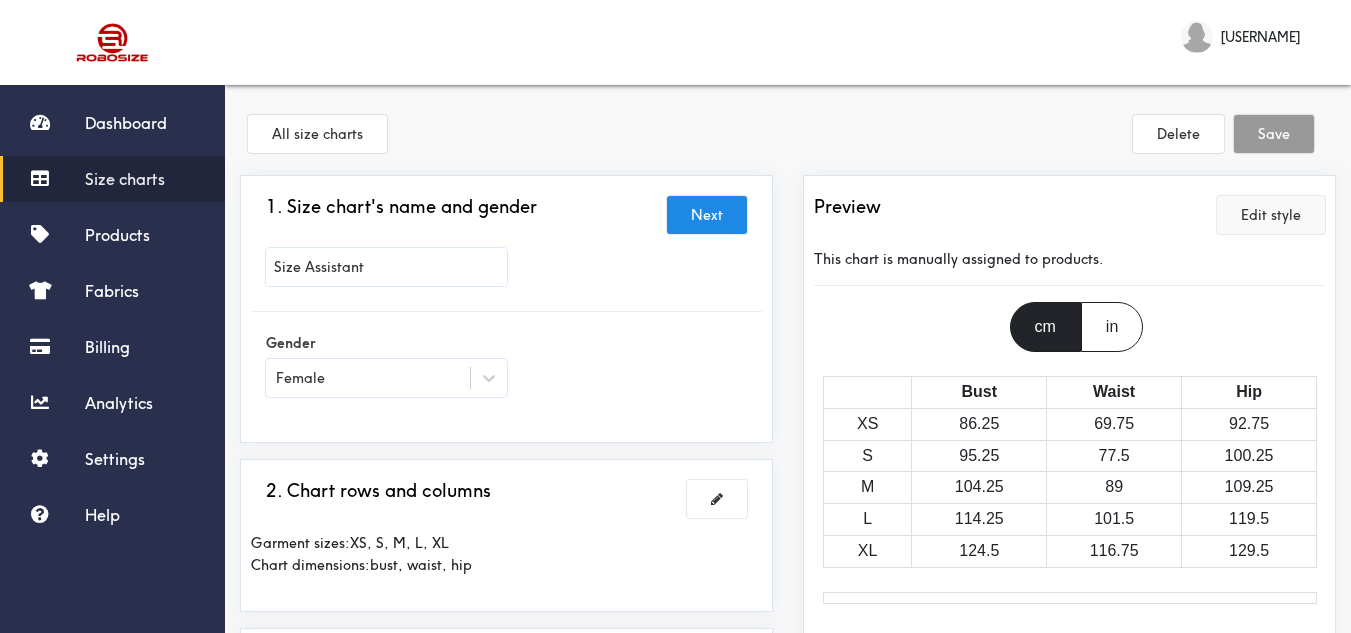 click on "Edit style" at bounding box center (1271, 215) 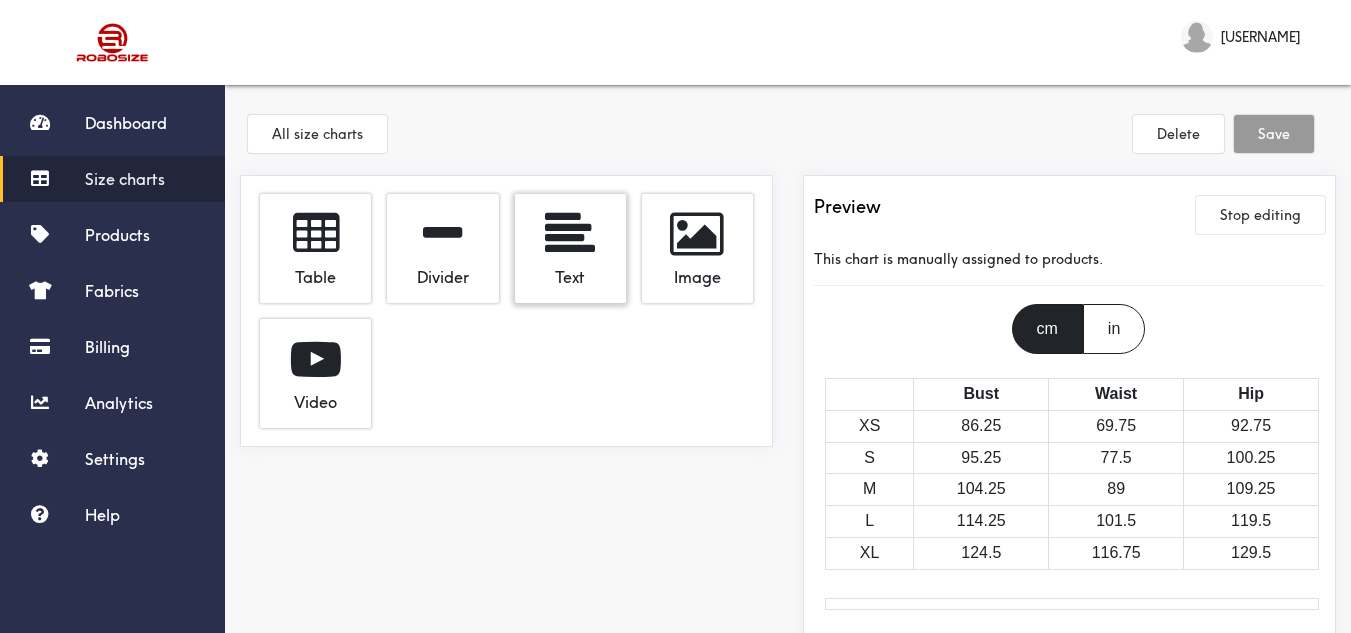 click at bounding box center (570, 234) 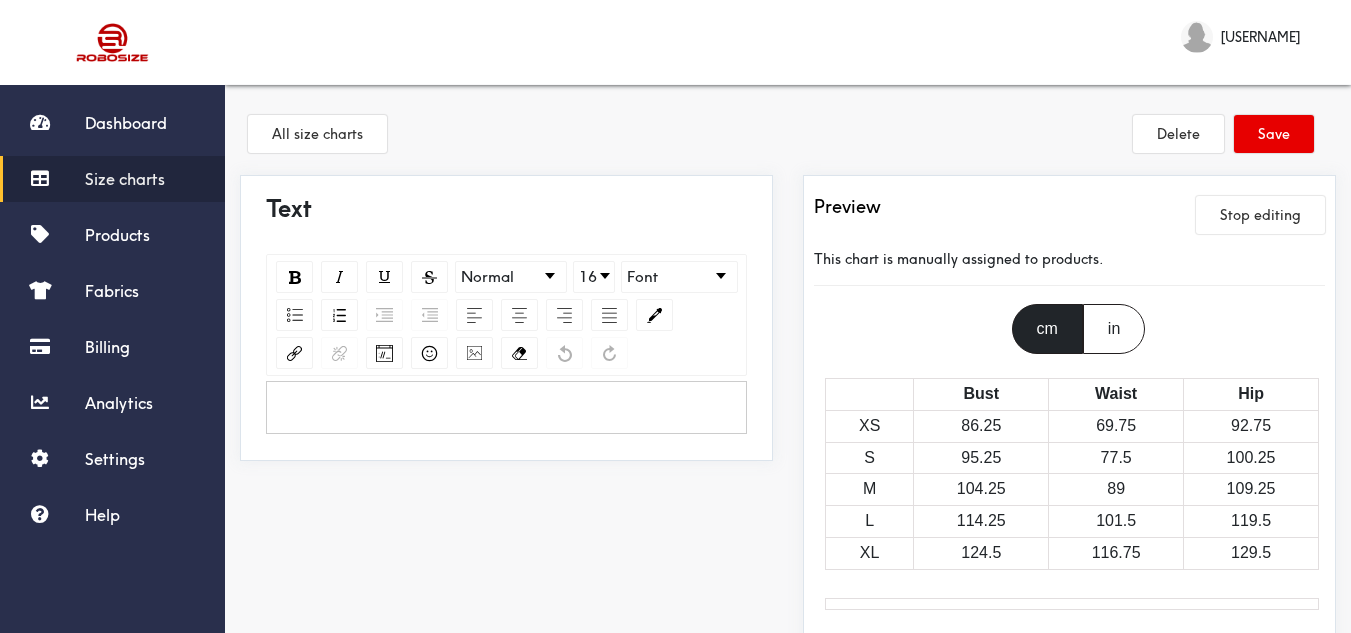 click at bounding box center (506, 407) 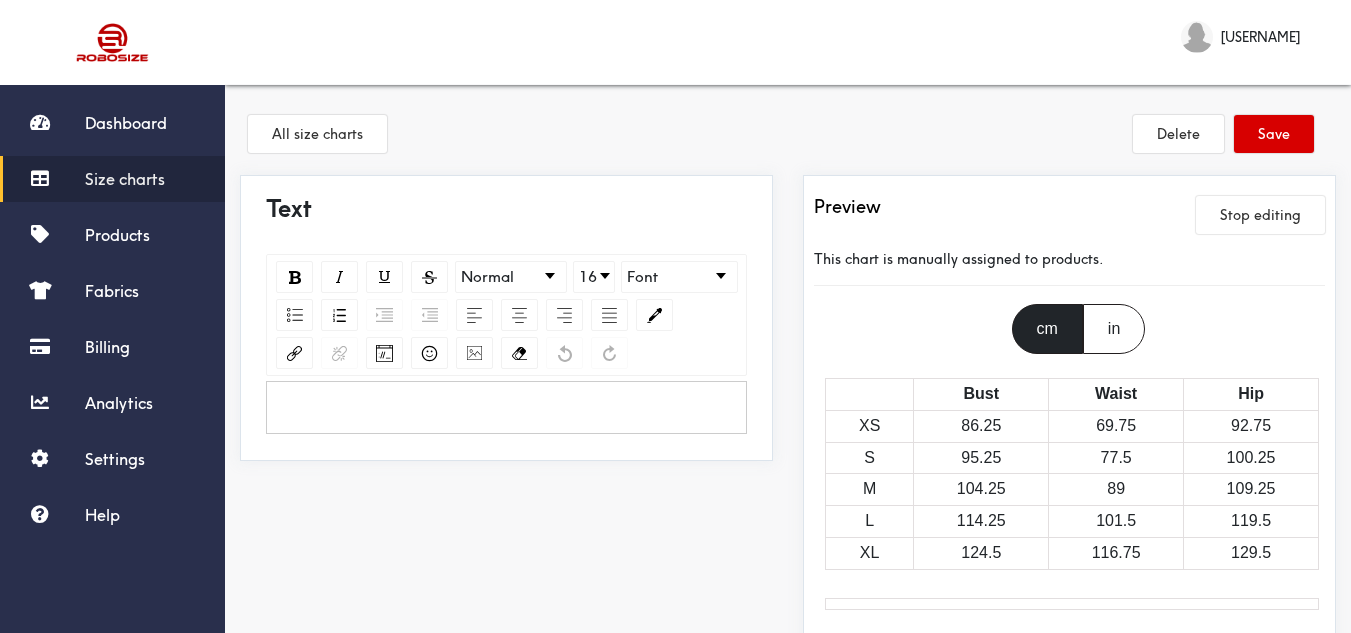 click on "Save" at bounding box center [1274, 134] 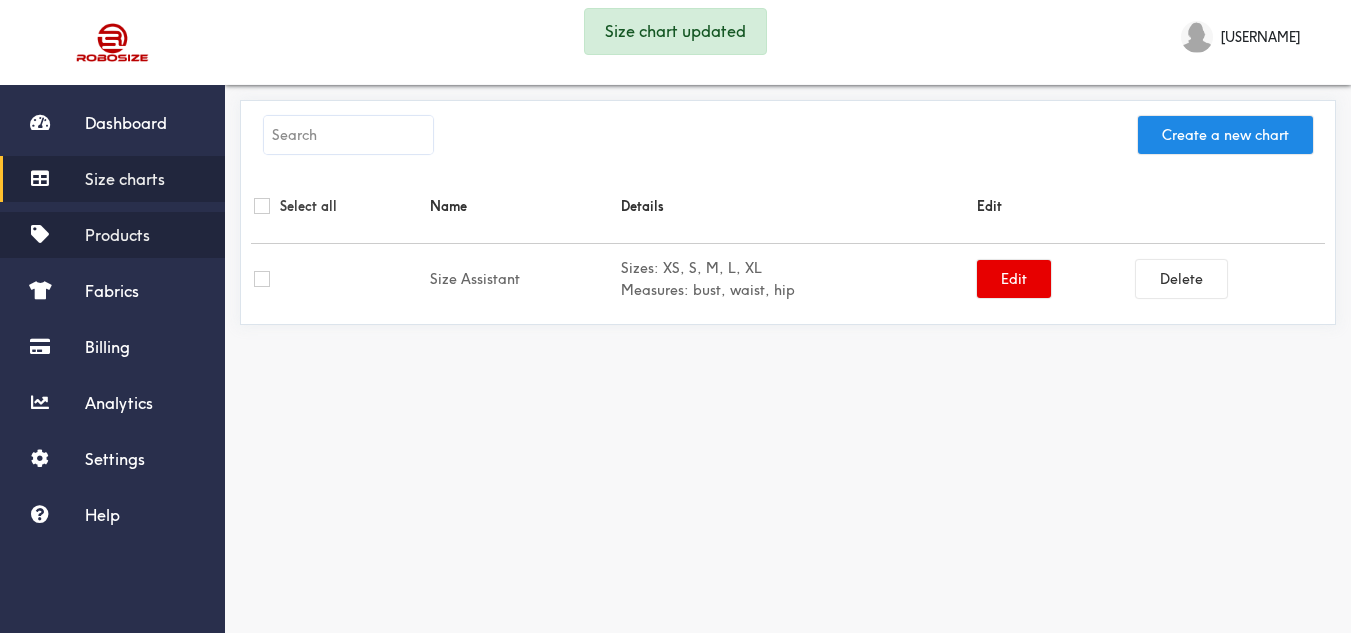 click on "Products" at bounding box center [112, 235] 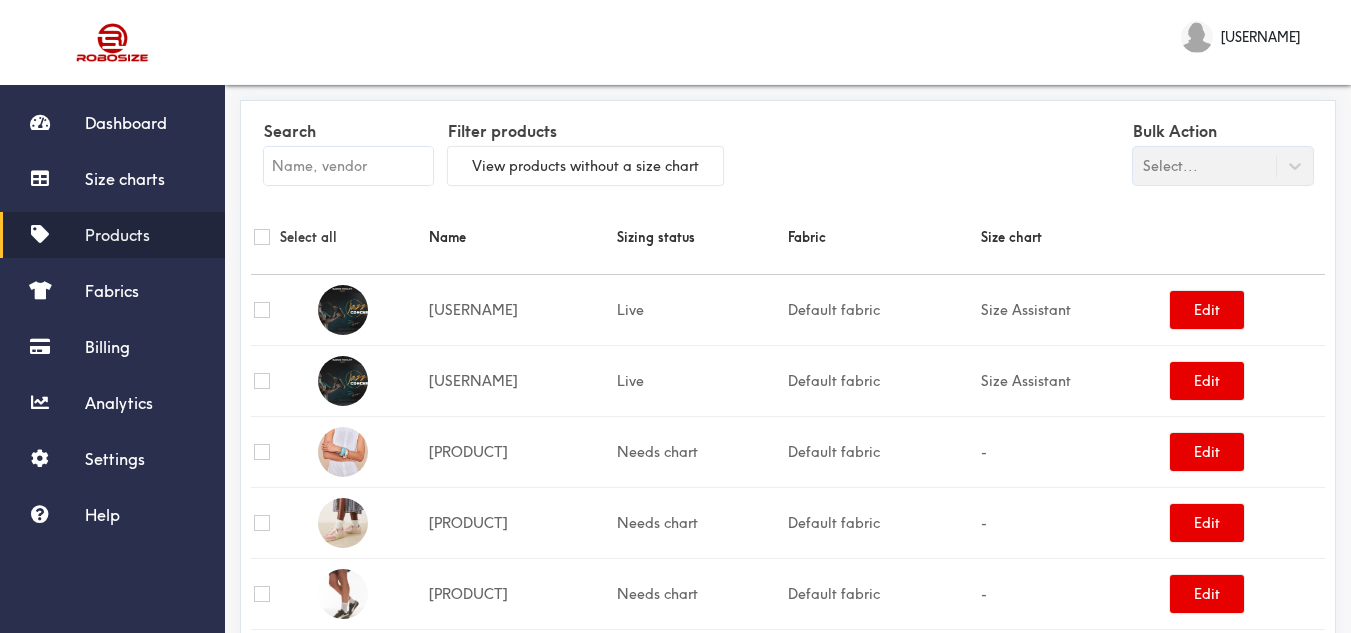 scroll, scrollTop: 474, scrollLeft: 0, axis: vertical 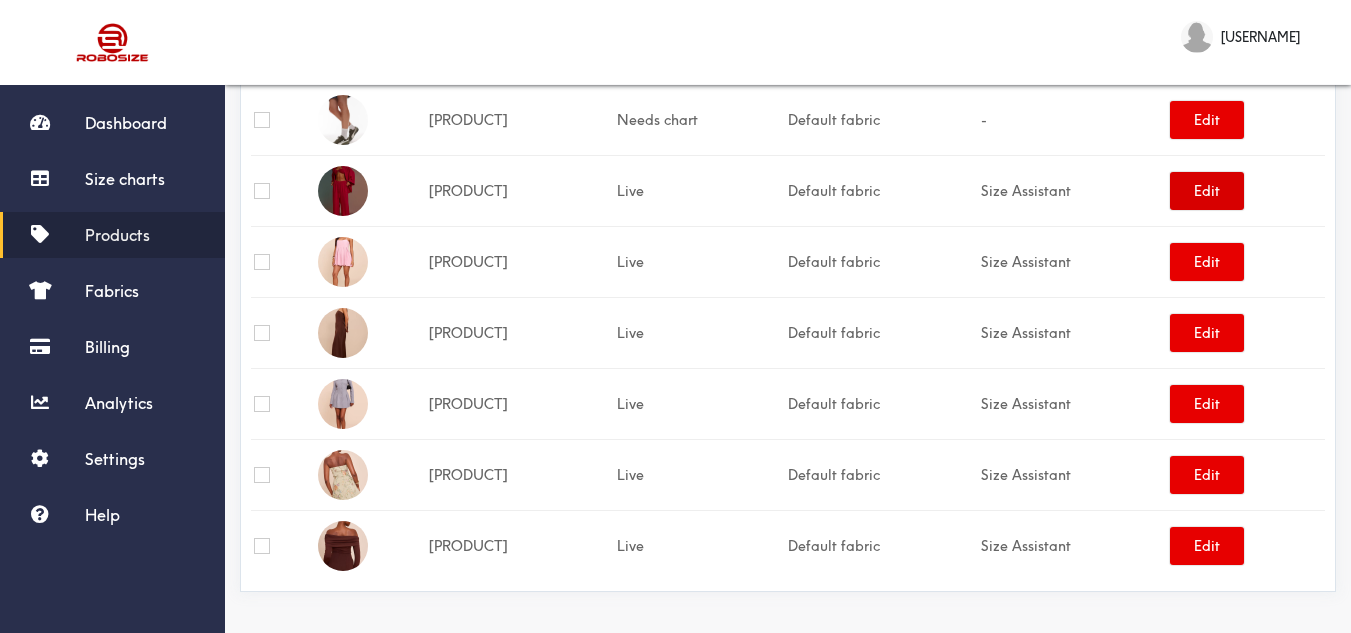 click on "Edit" at bounding box center [1207, 191] 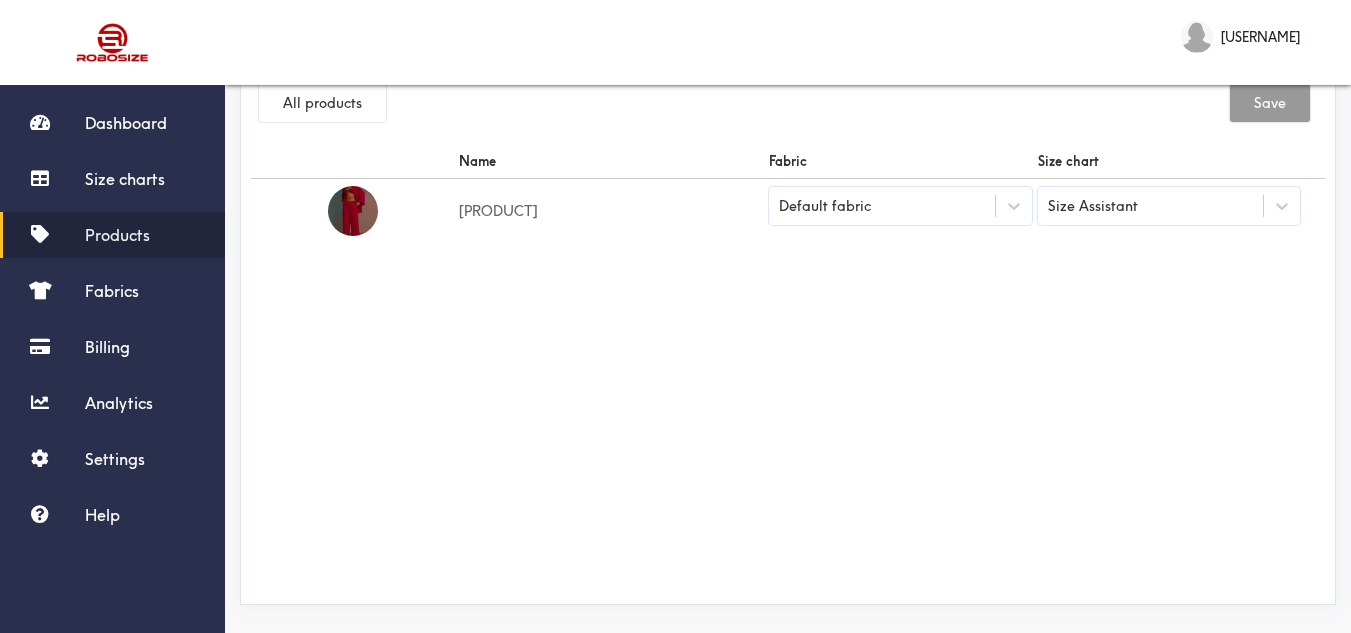 scroll, scrollTop: 55, scrollLeft: 0, axis: vertical 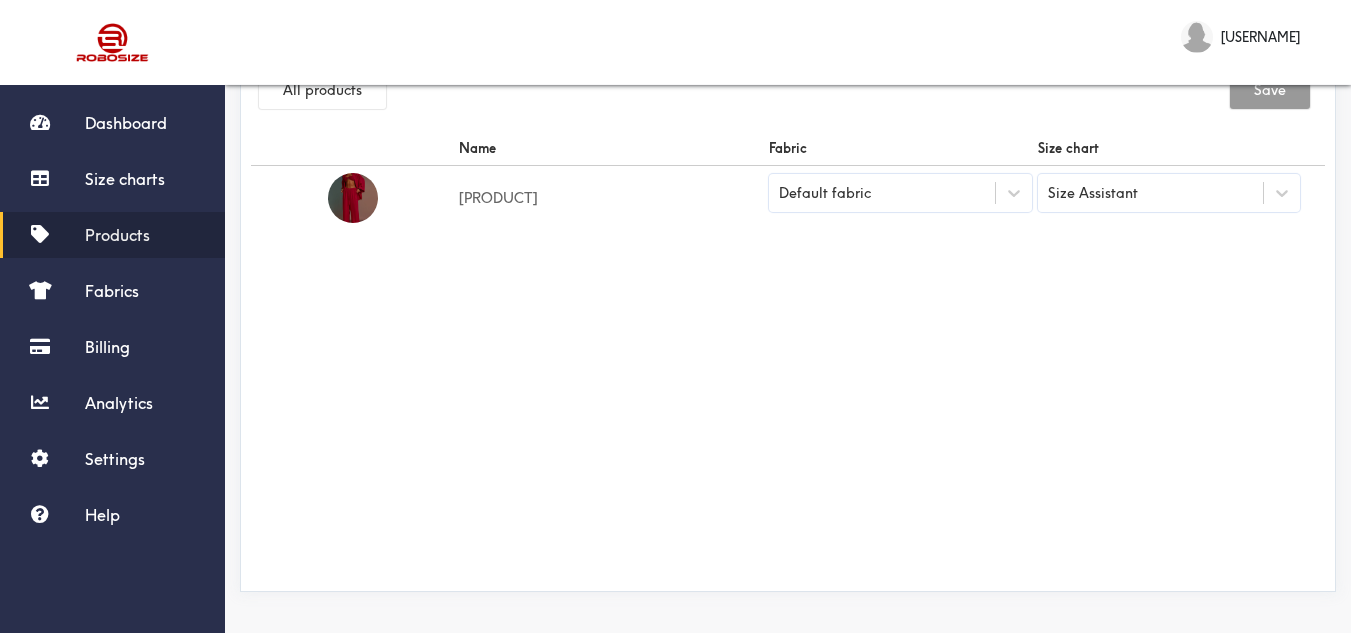 click on "Size Assistant" at bounding box center [1151, 193] 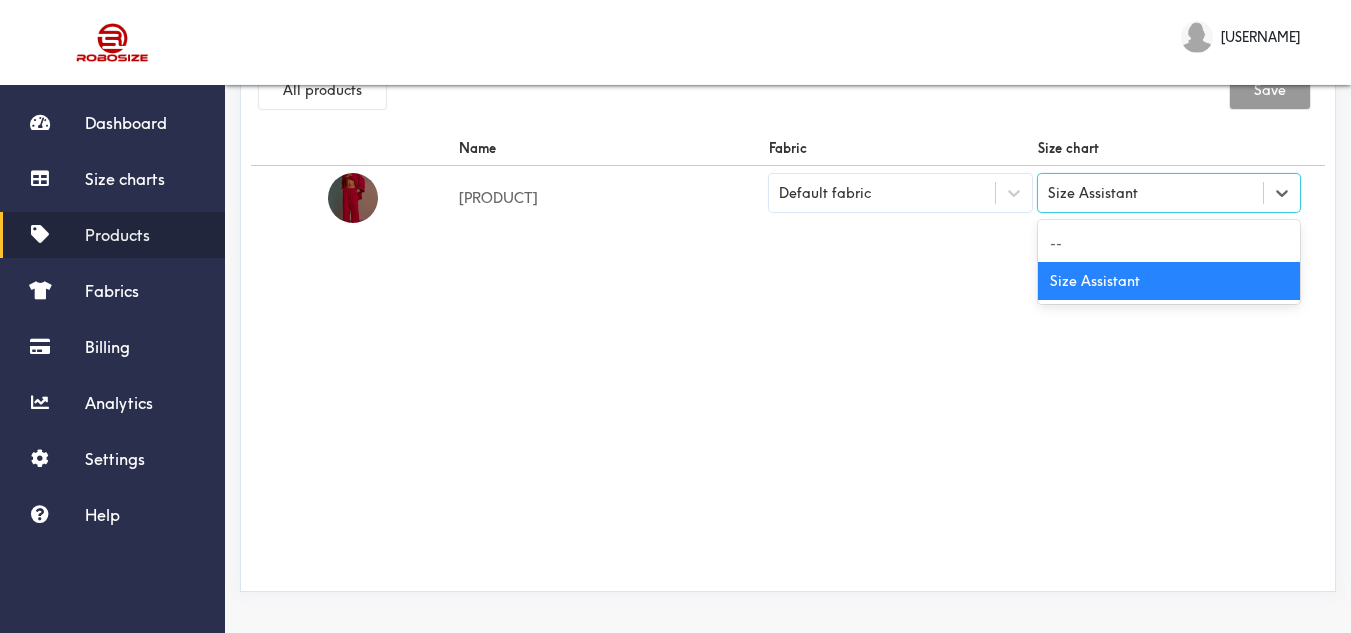 click on "Size Assistant" at bounding box center (1151, 193) 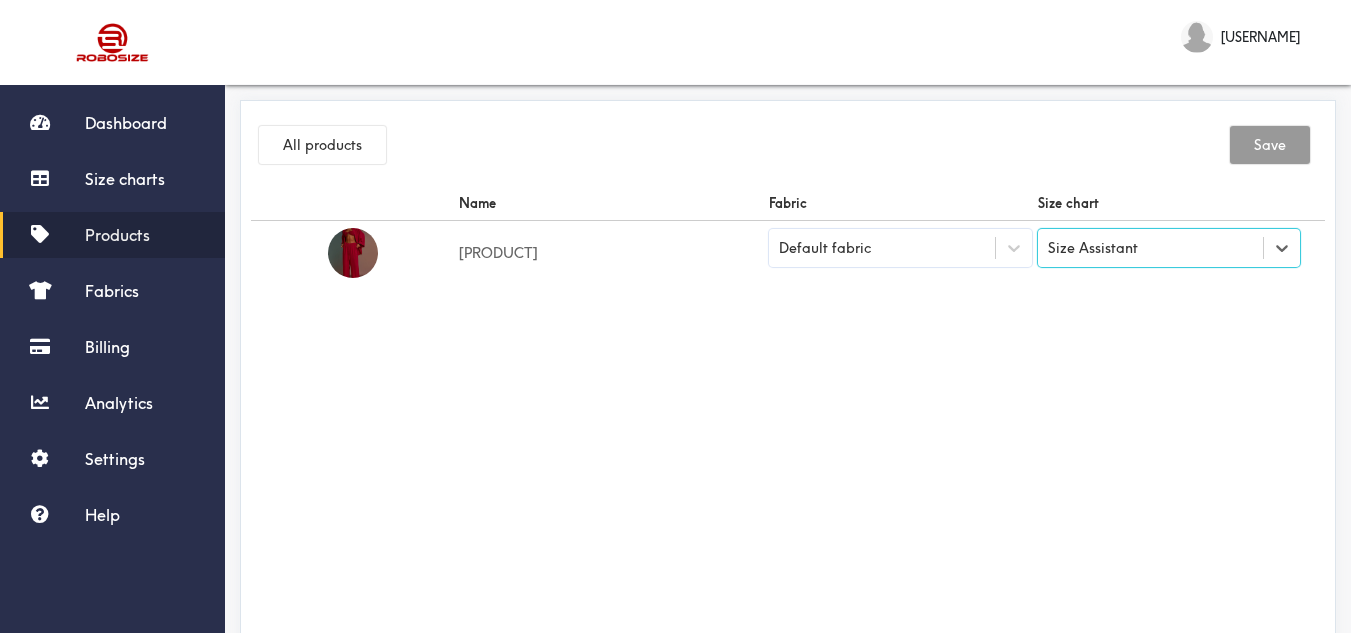 scroll, scrollTop: 55, scrollLeft: 0, axis: vertical 